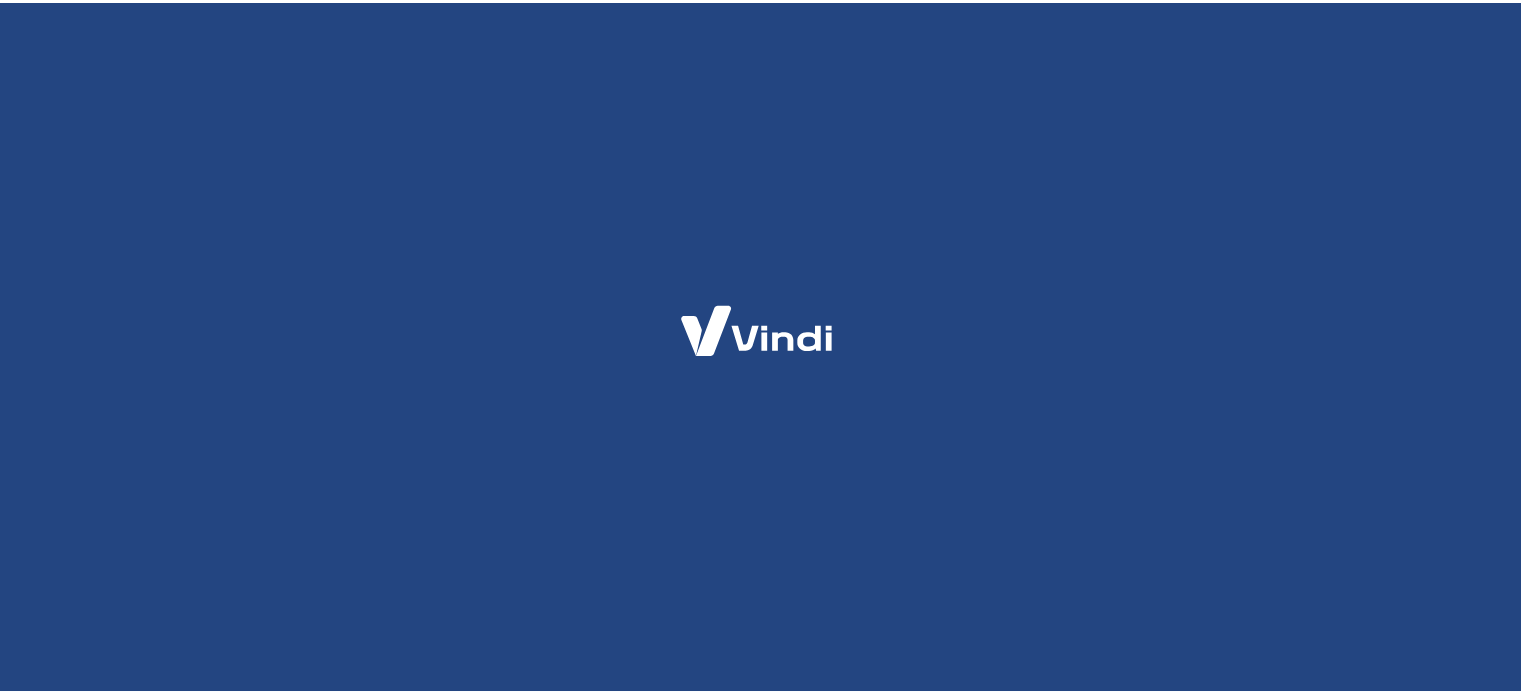 scroll, scrollTop: 0, scrollLeft: 0, axis: both 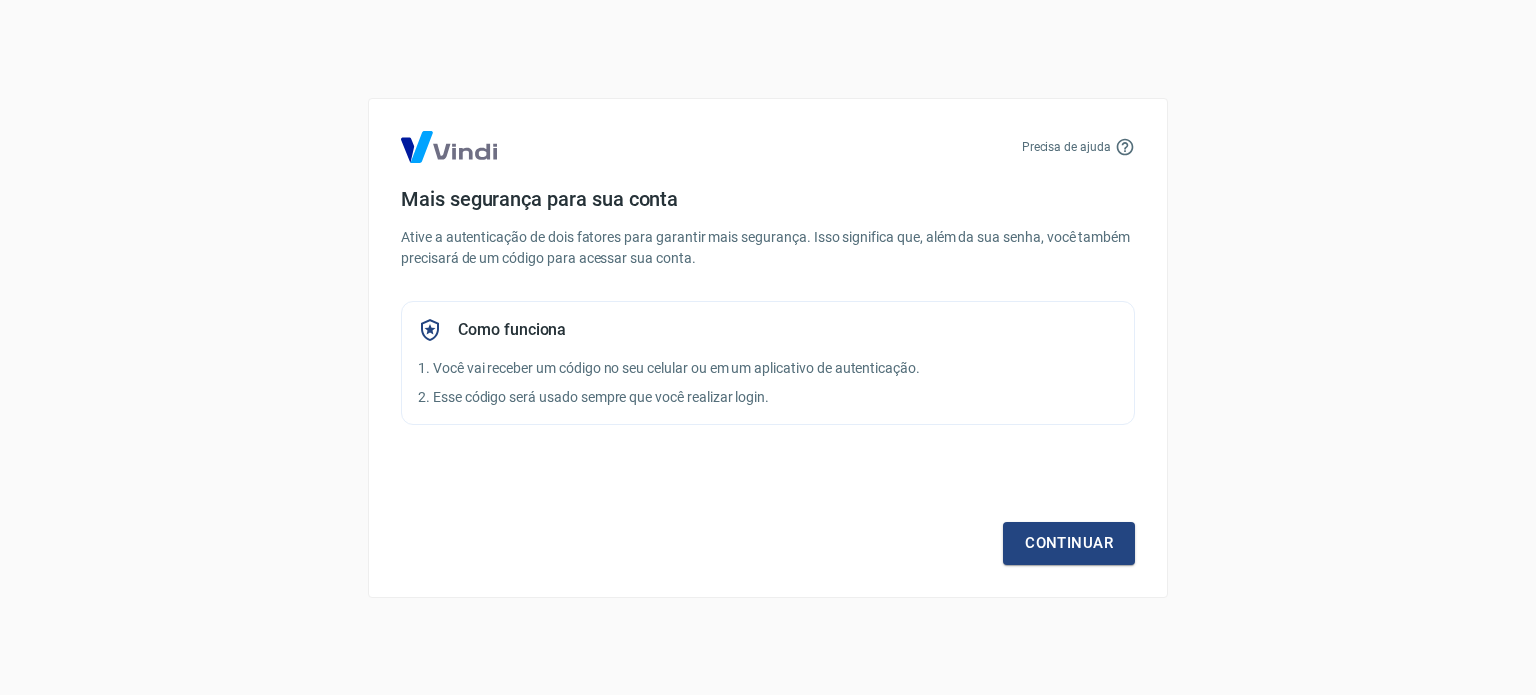 click on "Continuar" at bounding box center (768, 507) 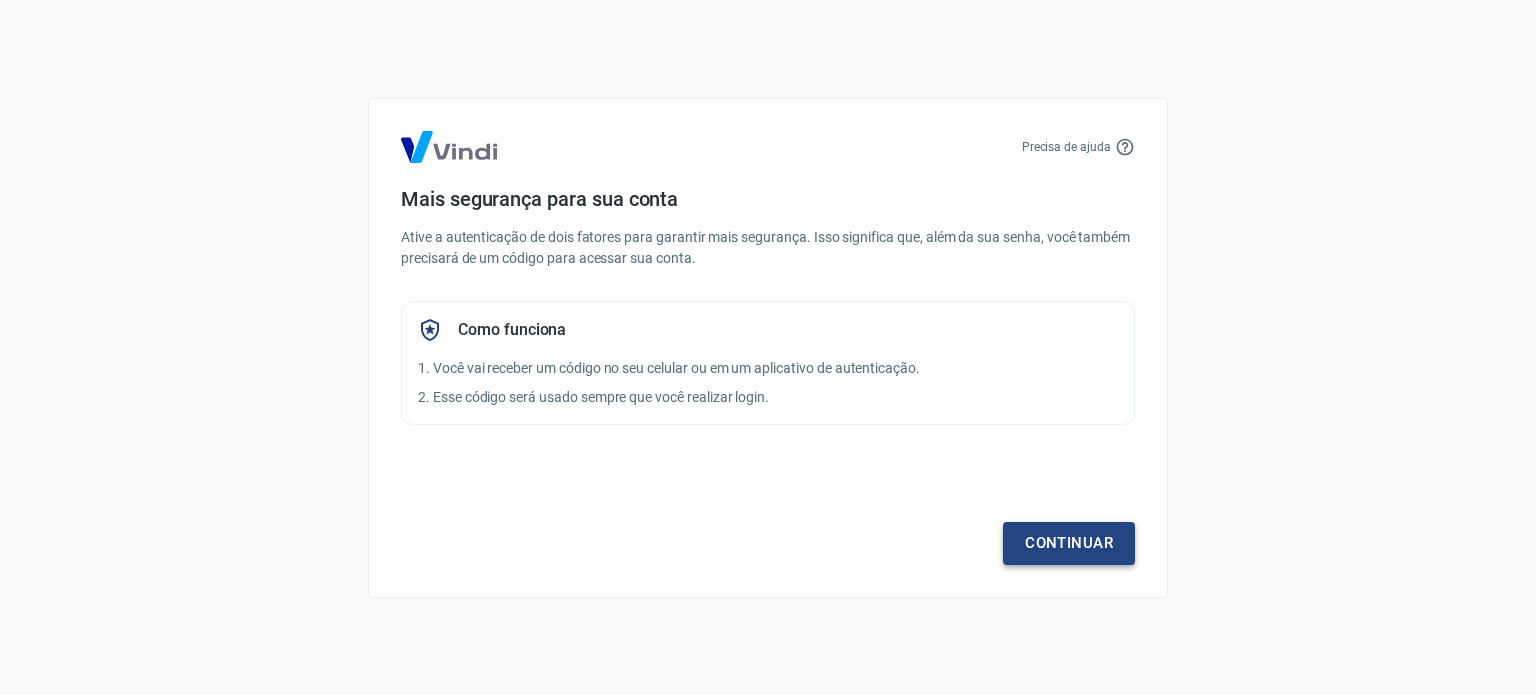 click on "Continuar" at bounding box center (1069, 543) 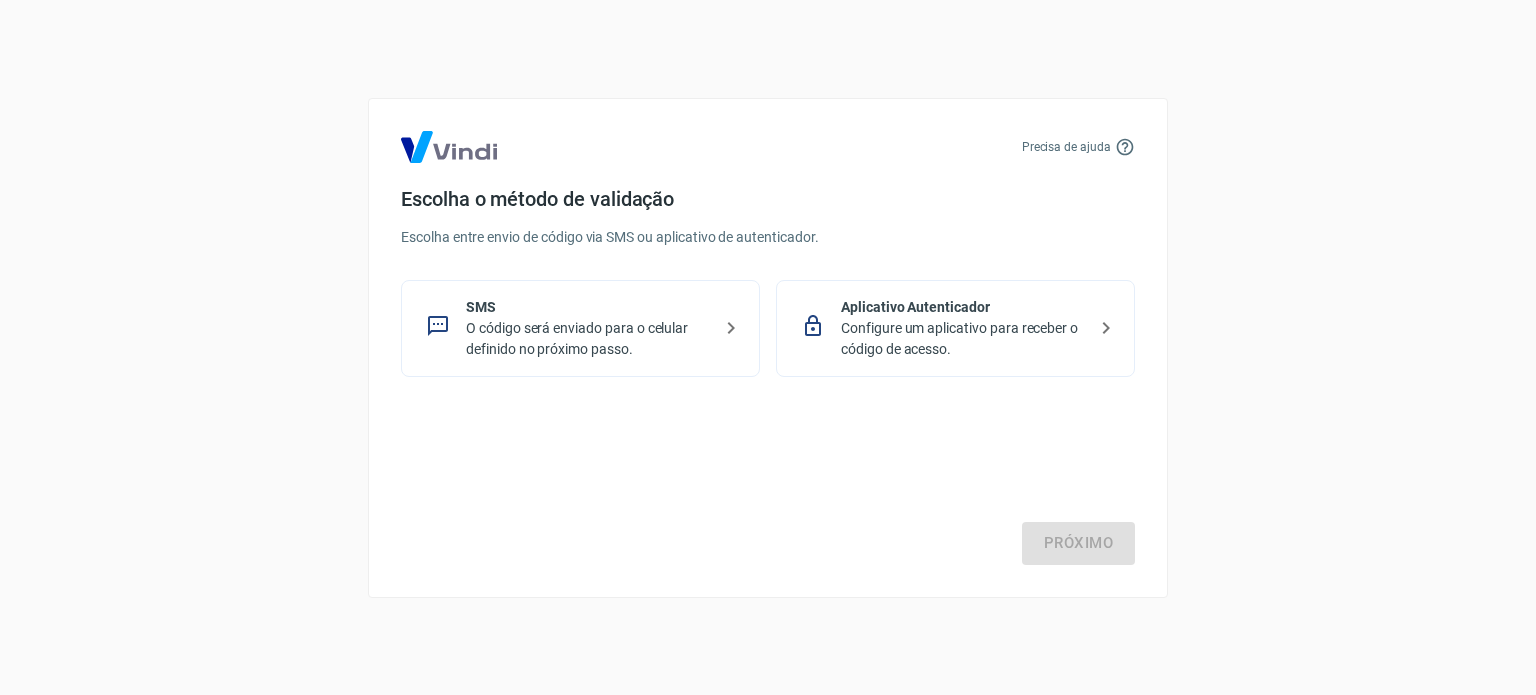 click on "SMS O código será enviado para o celular definido no próximo passo." at bounding box center [580, 328] 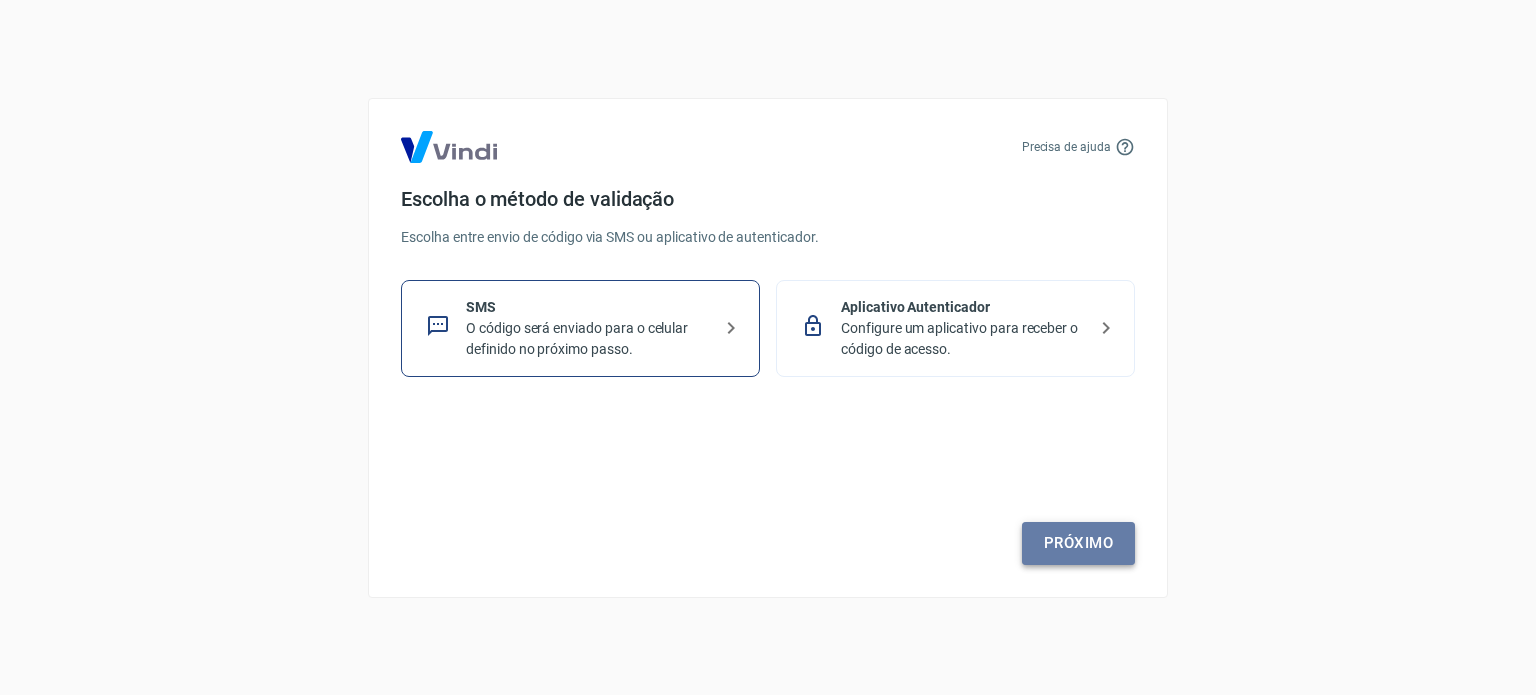 click on "Próximo" at bounding box center [1078, 543] 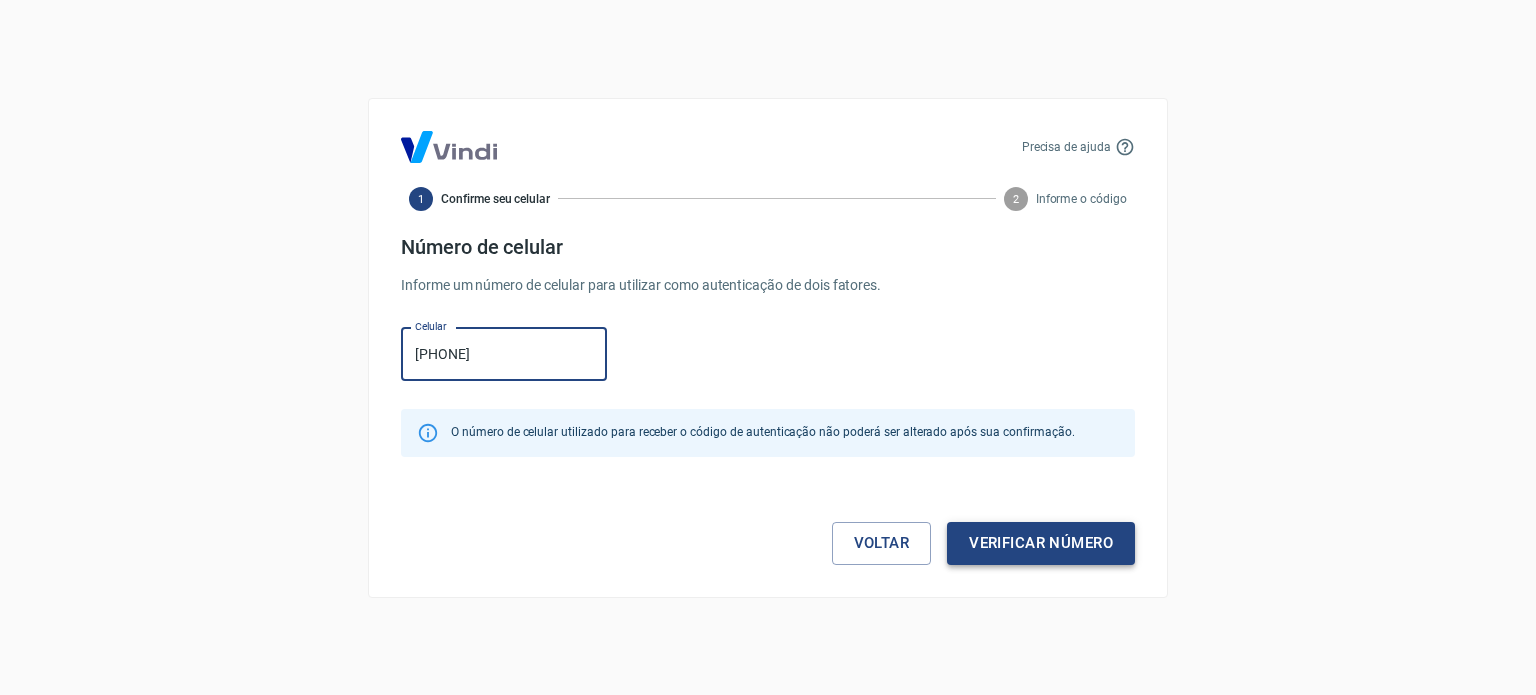 type on "[PHONE]" 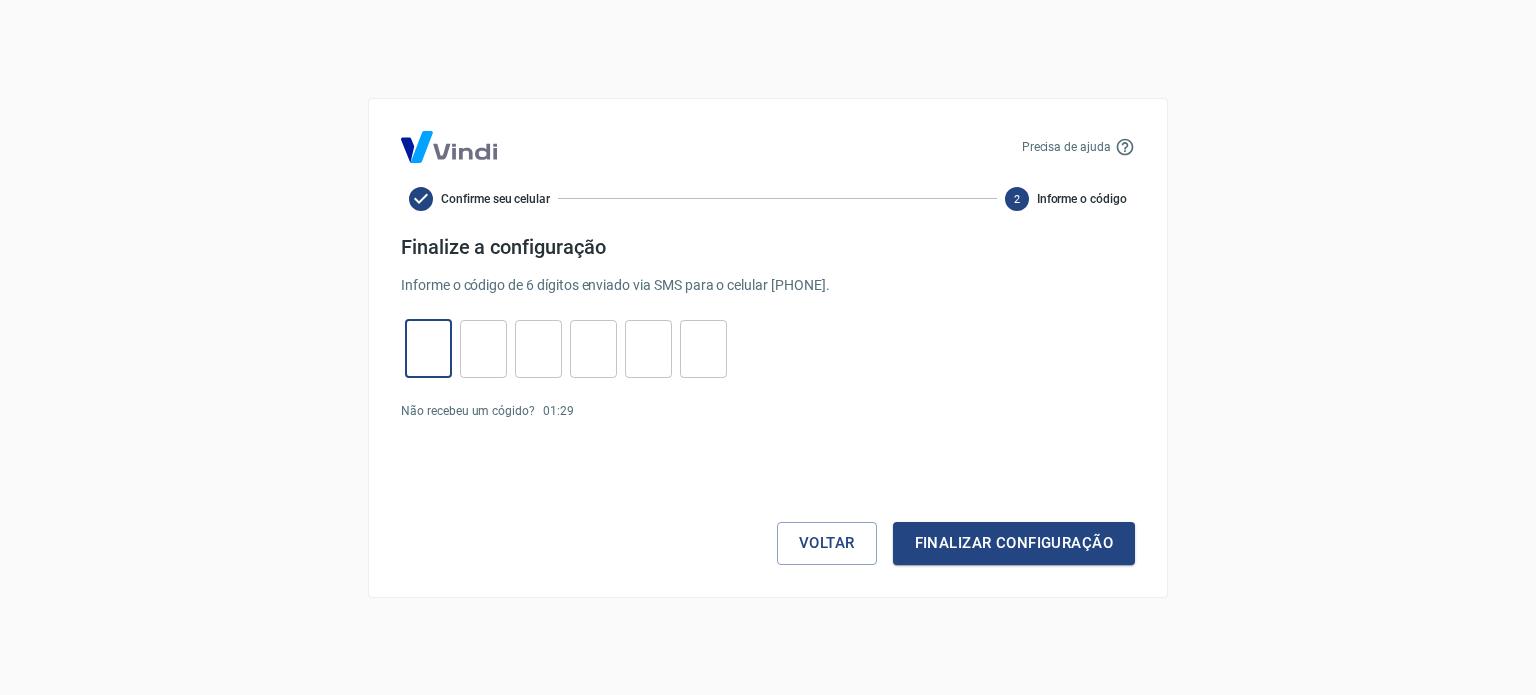 click at bounding box center [428, 348] 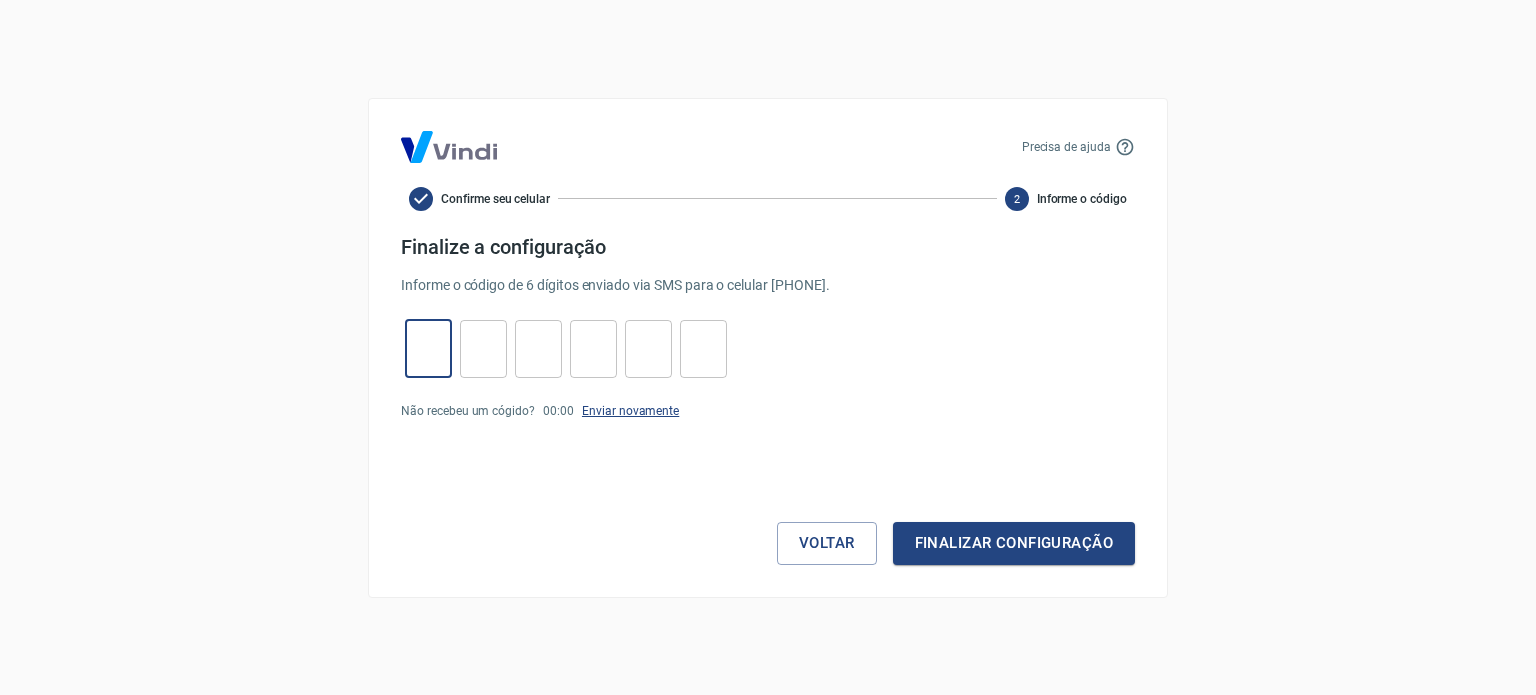 click on "Enviar novamente" at bounding box center (630, 411) 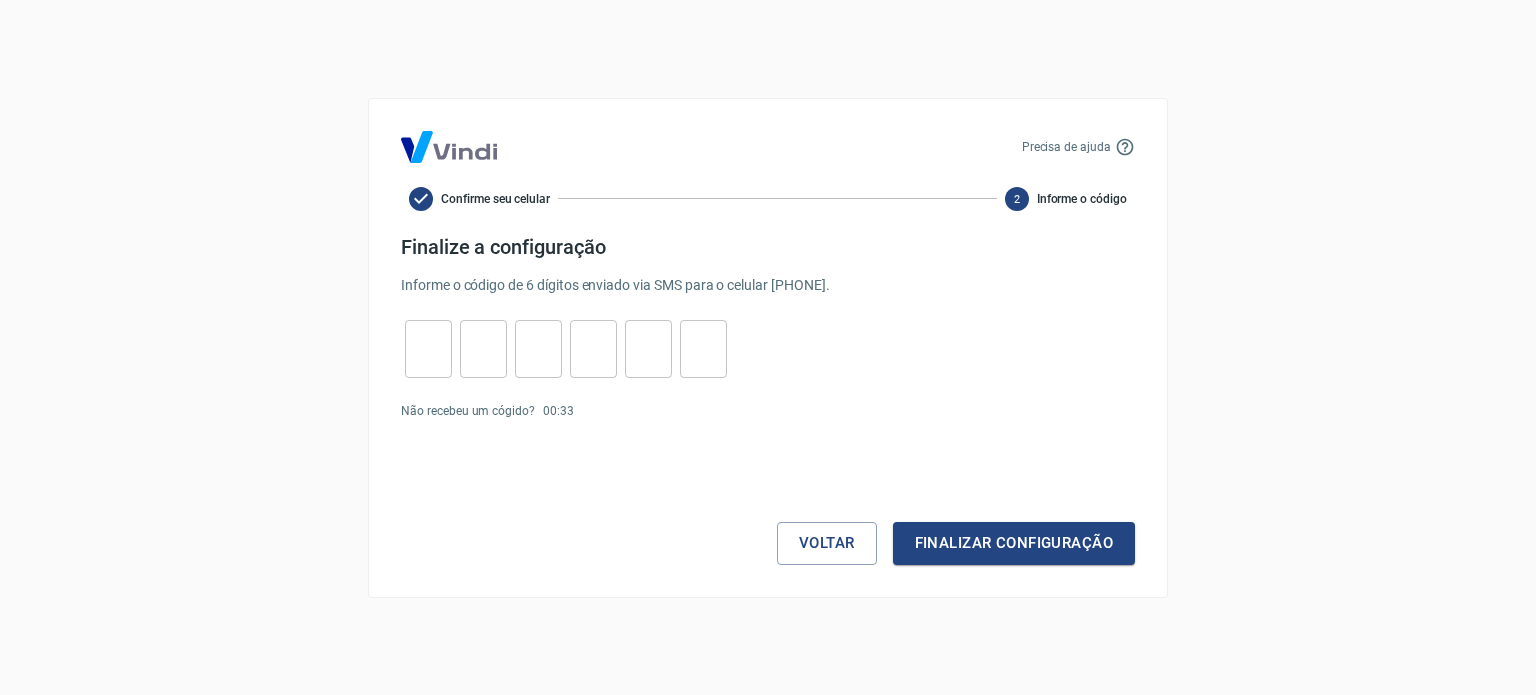 click at bounding box center [538, 348] 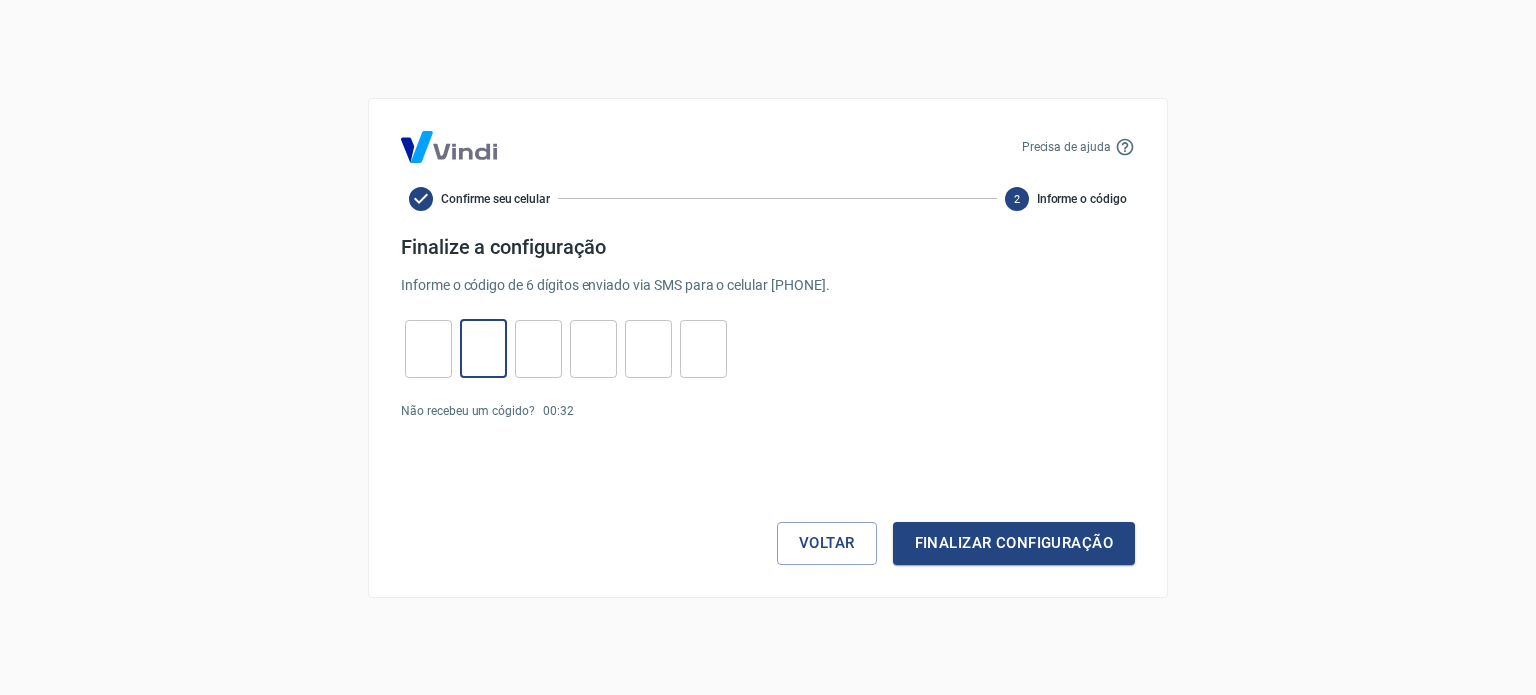click at bounding box center [483, 348] 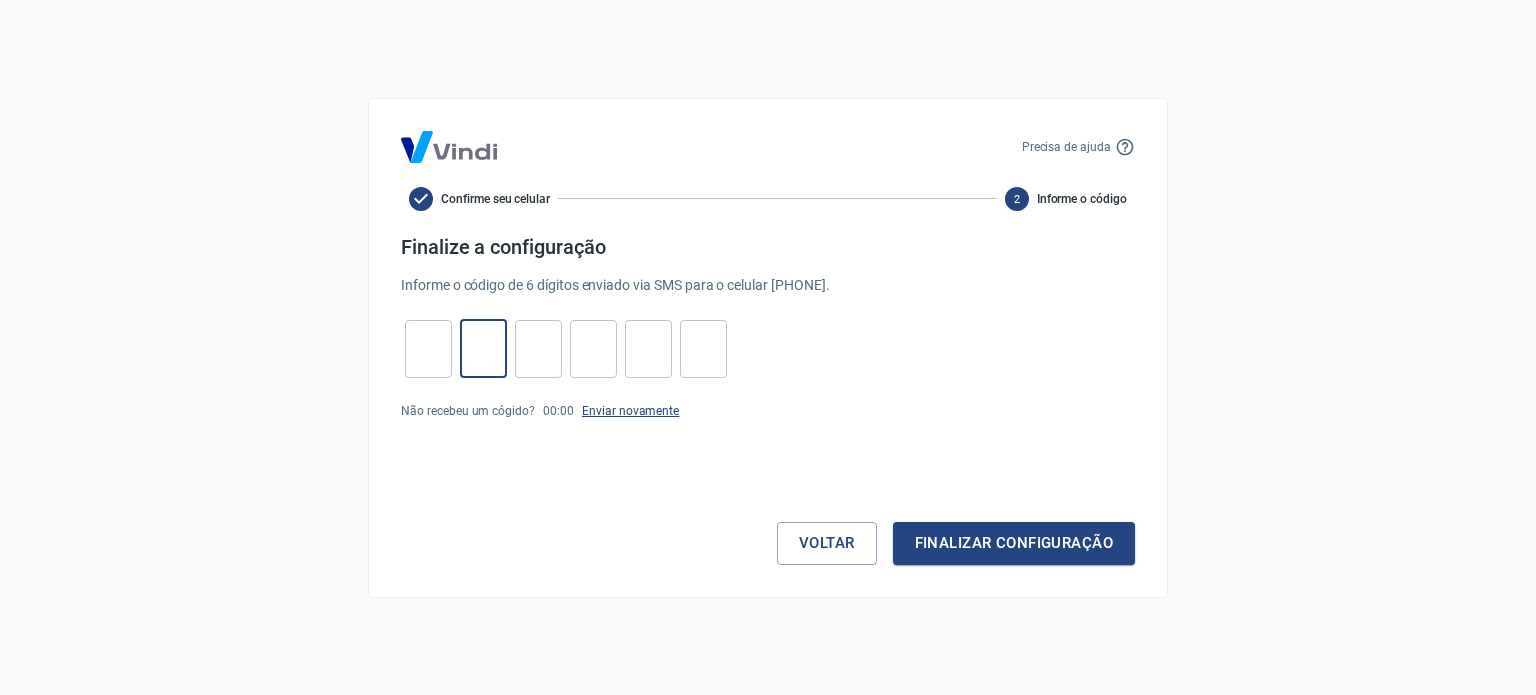 click on "Enviar novamente" at bounding box center [630, 411] 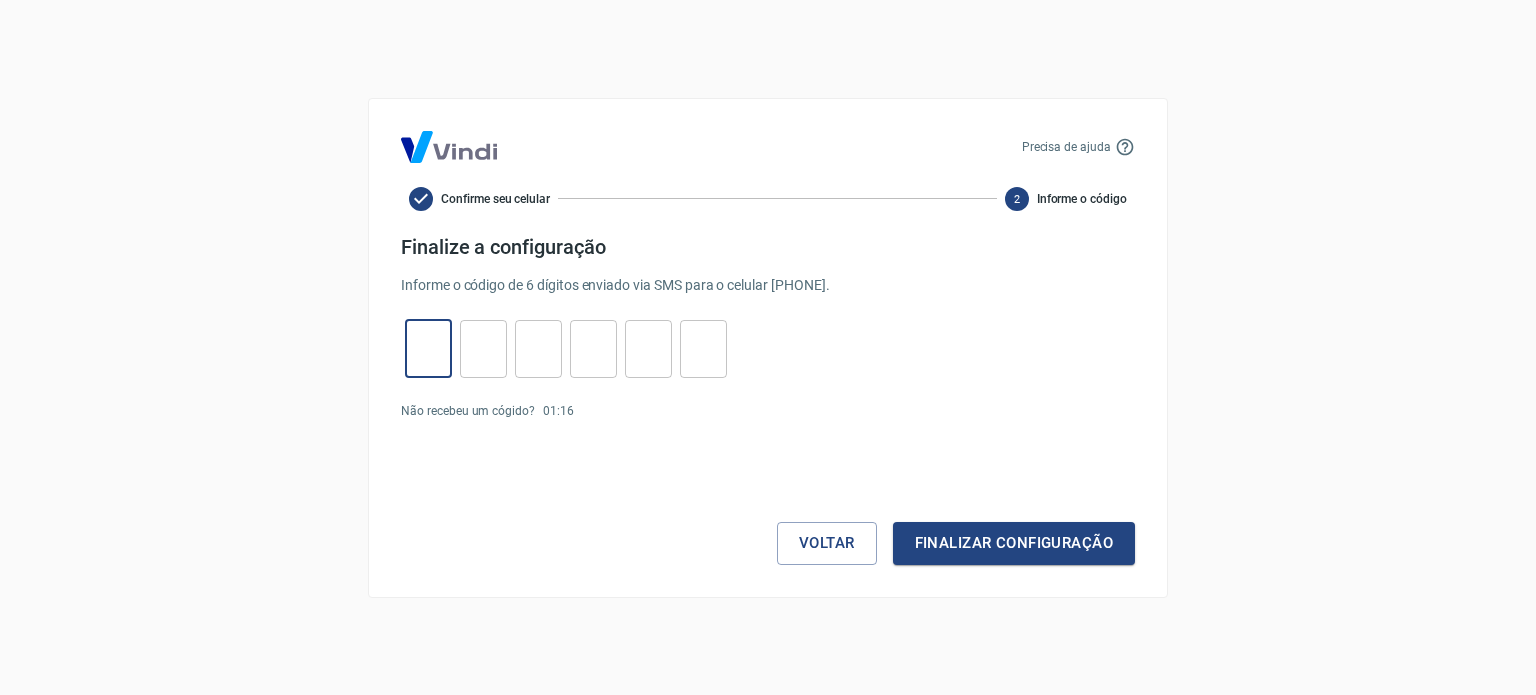 click at bounding box center (428, 348) 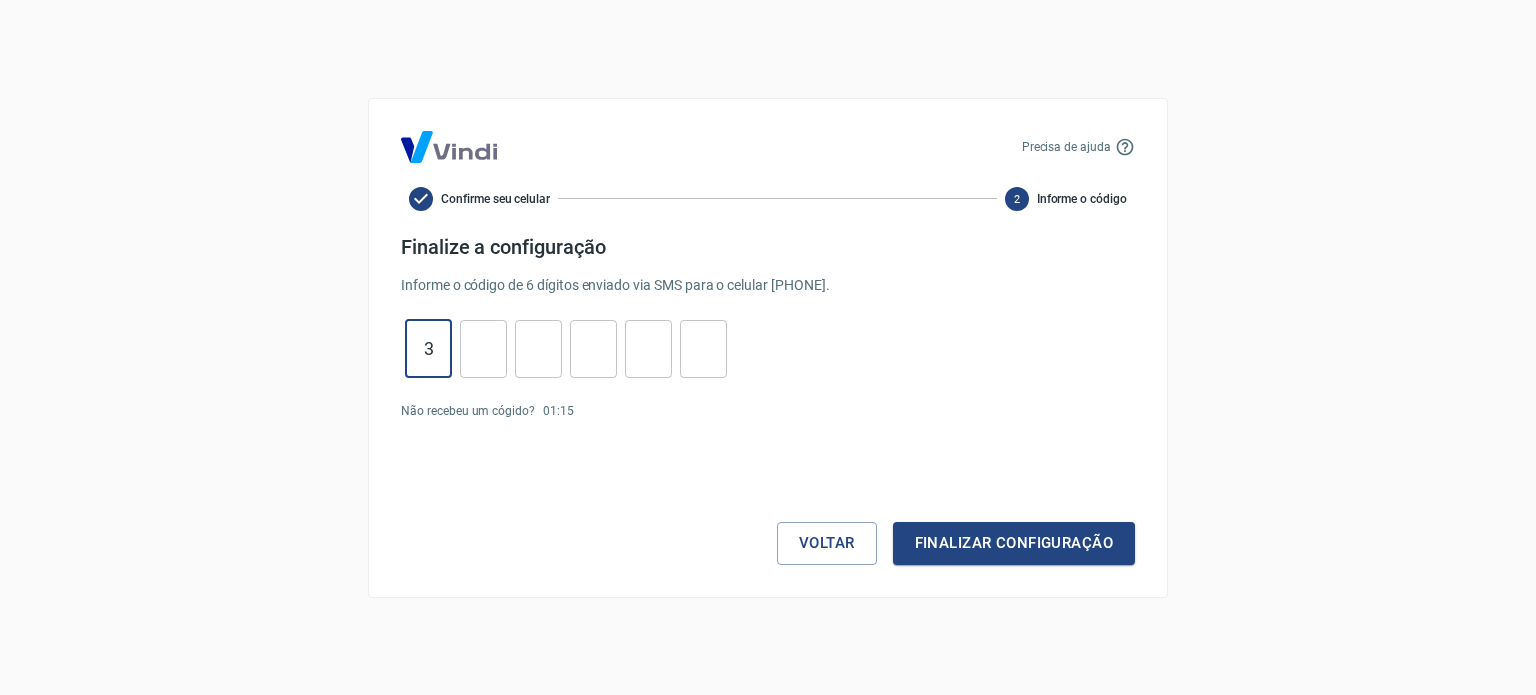 type on "3" 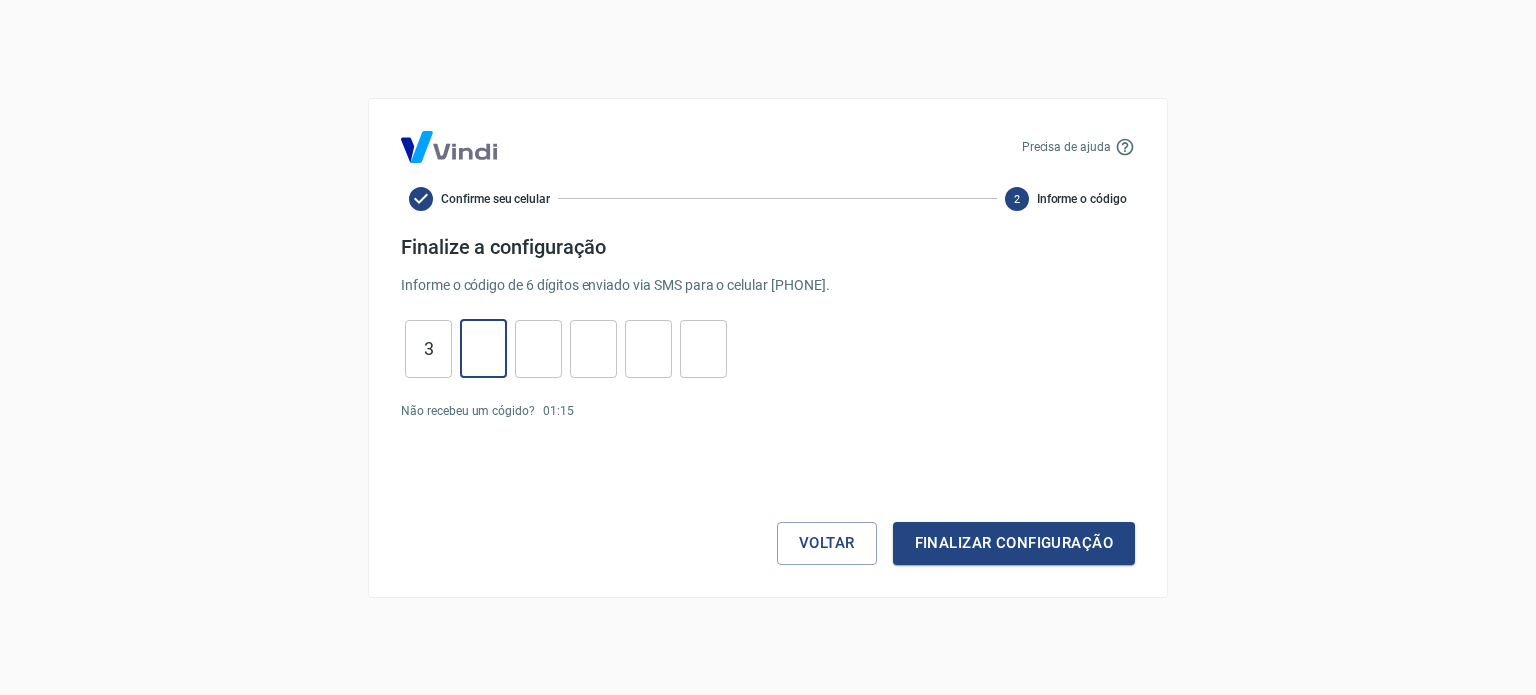type on "4" 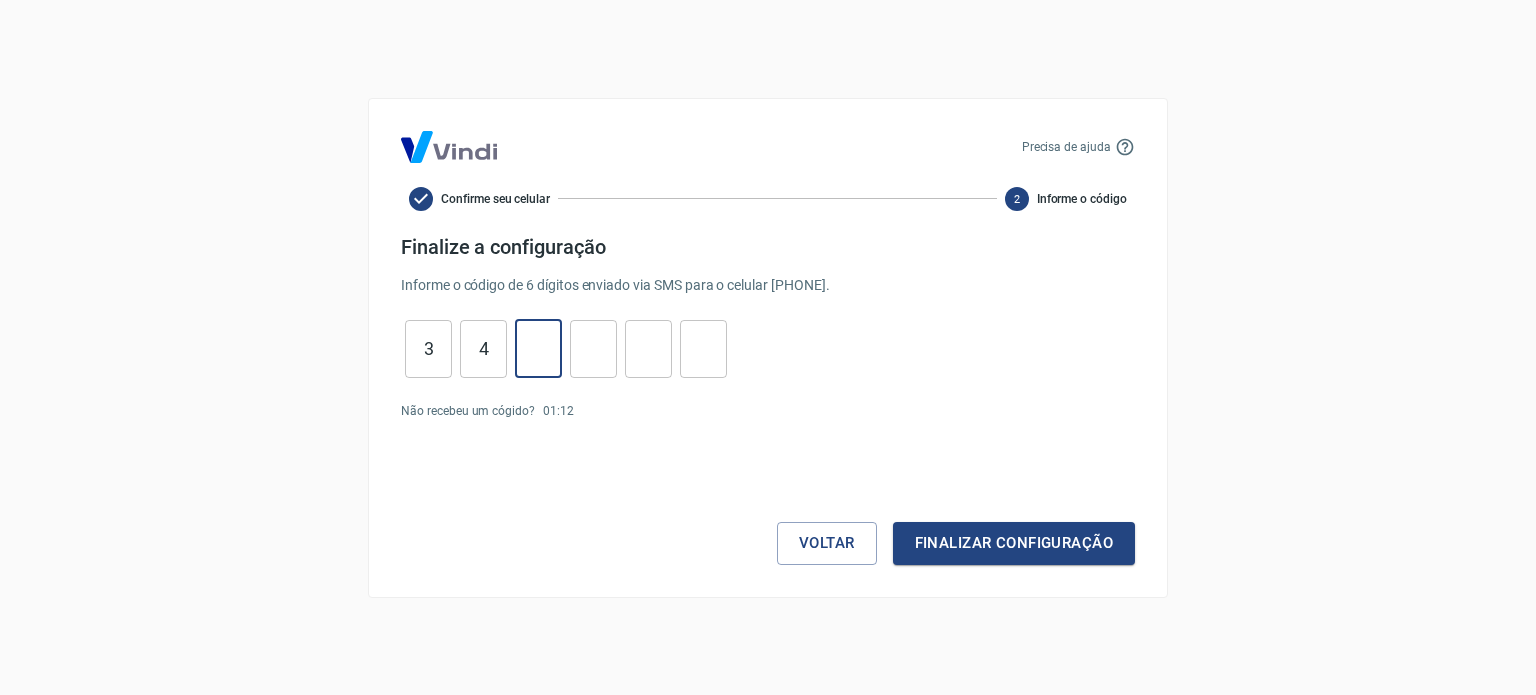 type on "1" 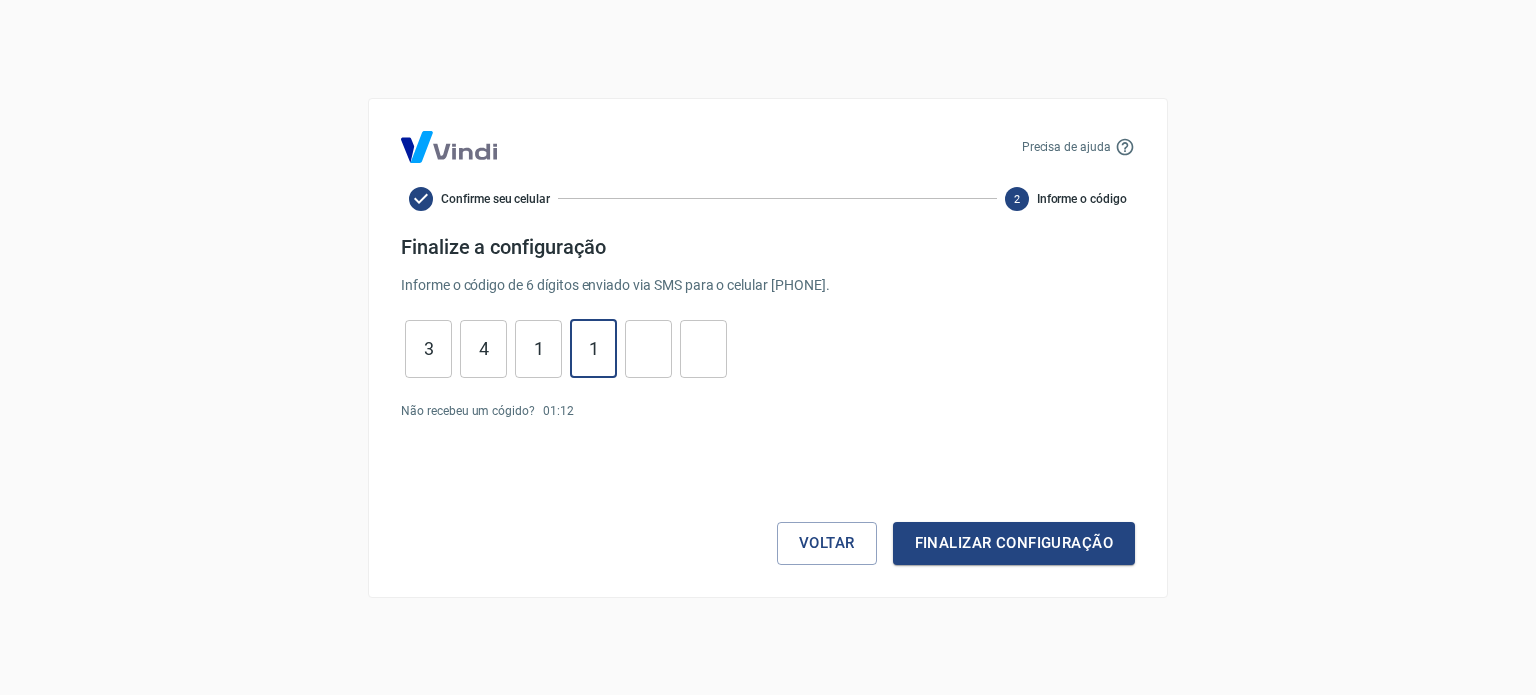 type on "1" 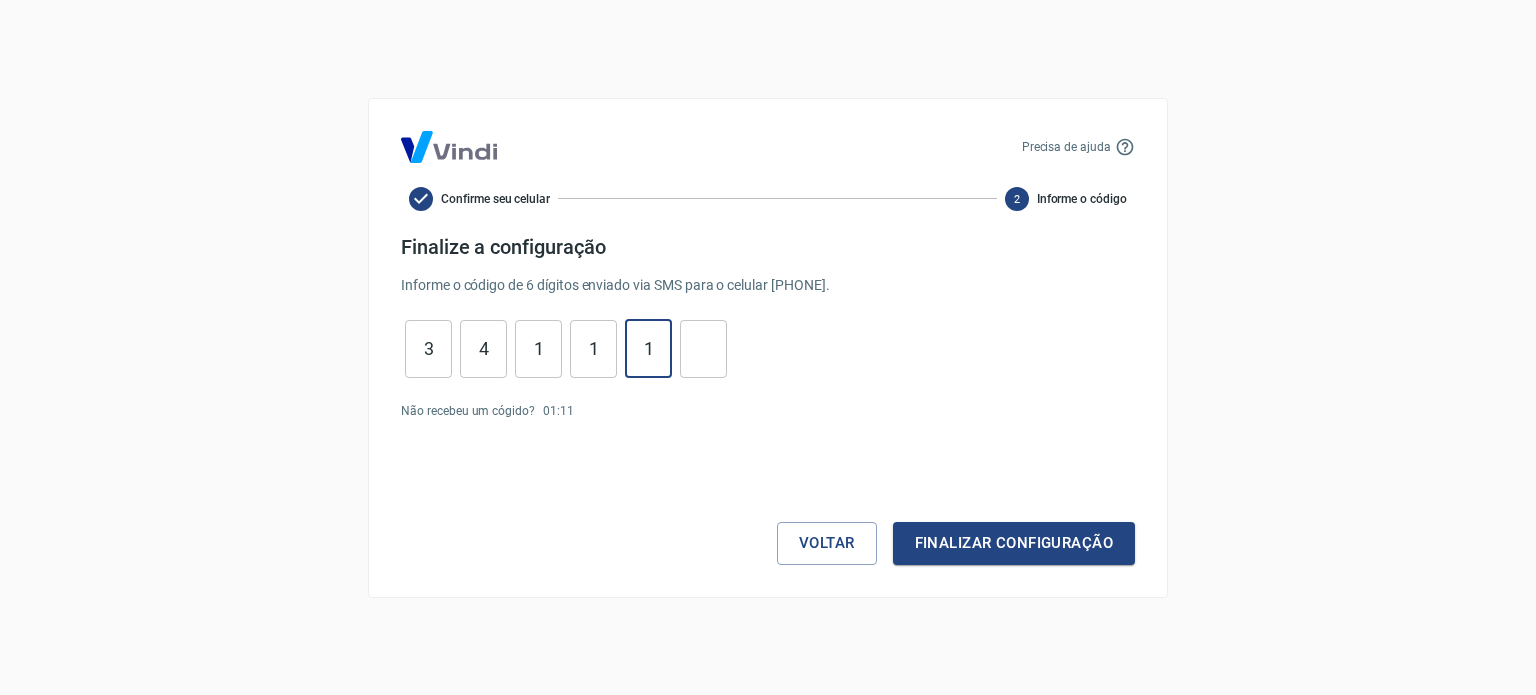 type on "1" 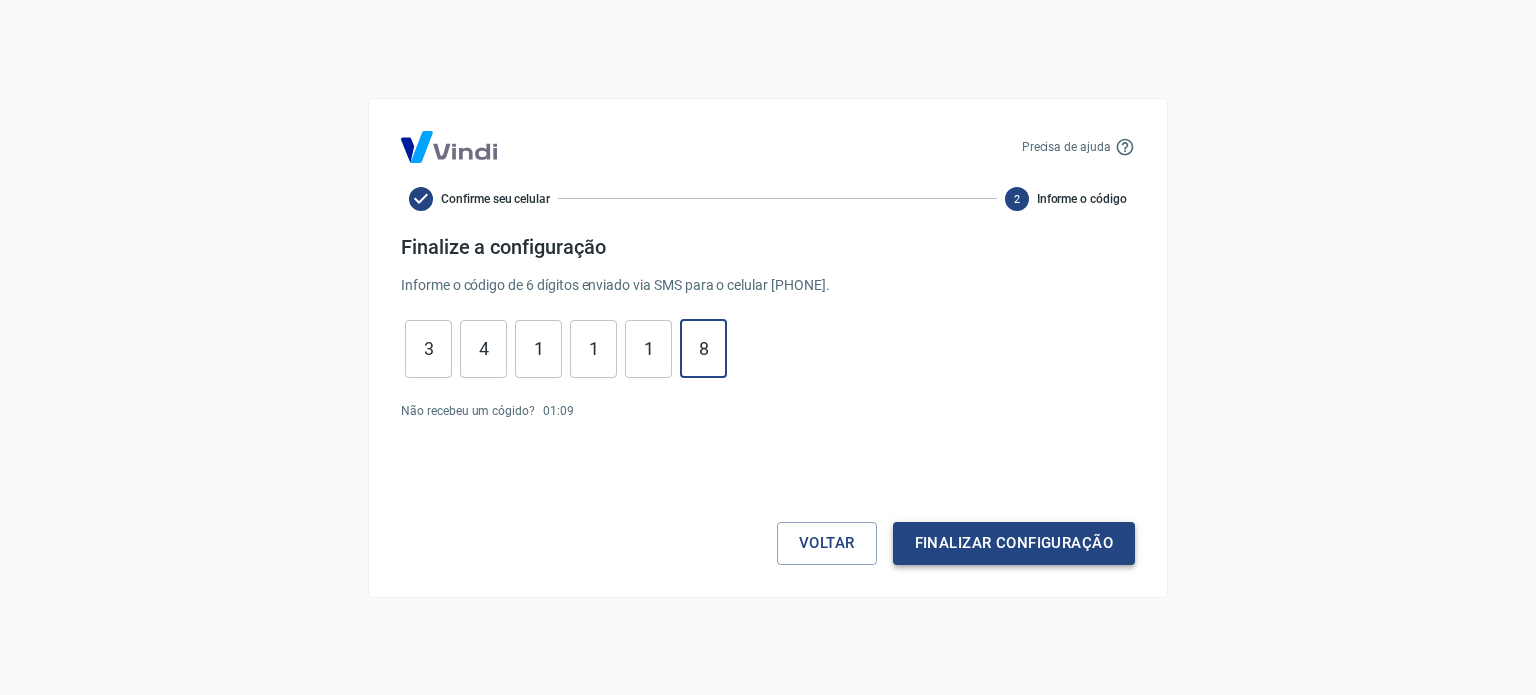 type on "8" 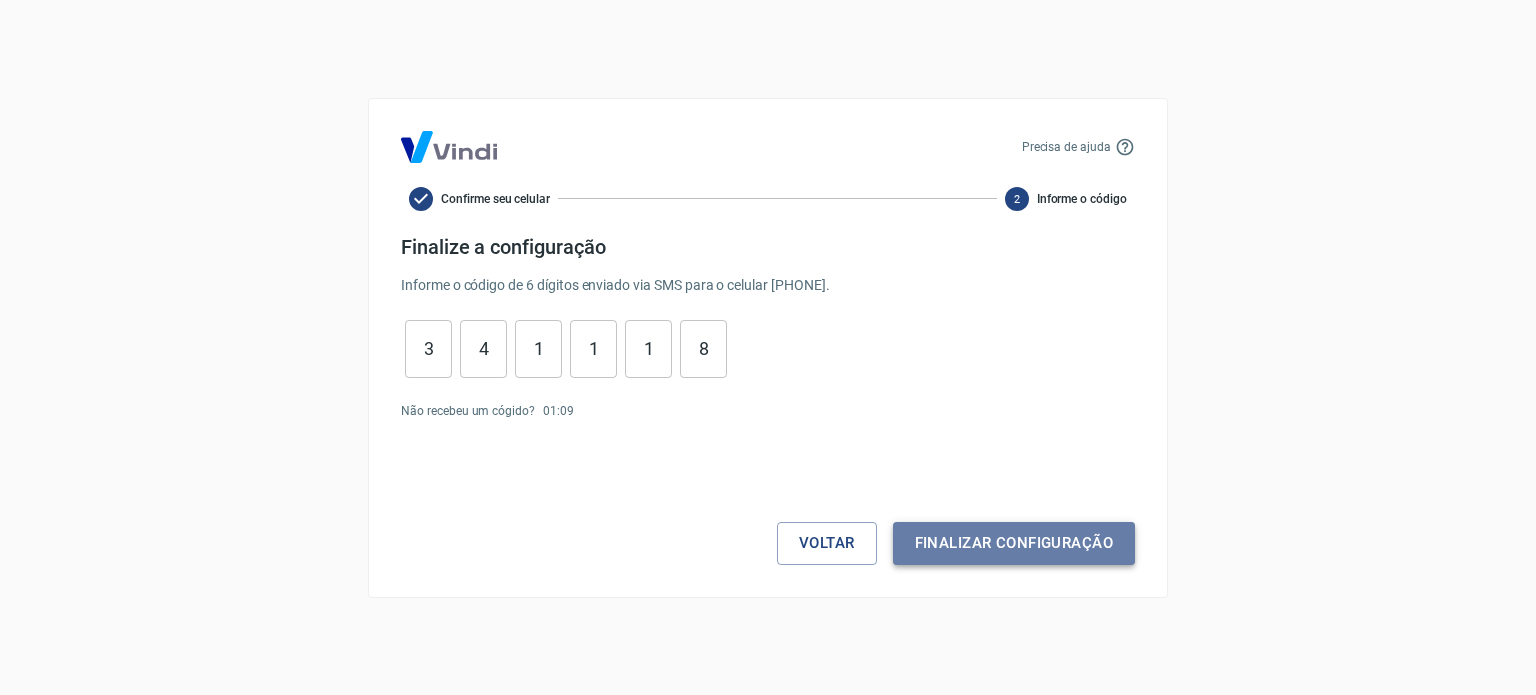 click on "Finalizar configuração" at bounding box center (1014, 543) 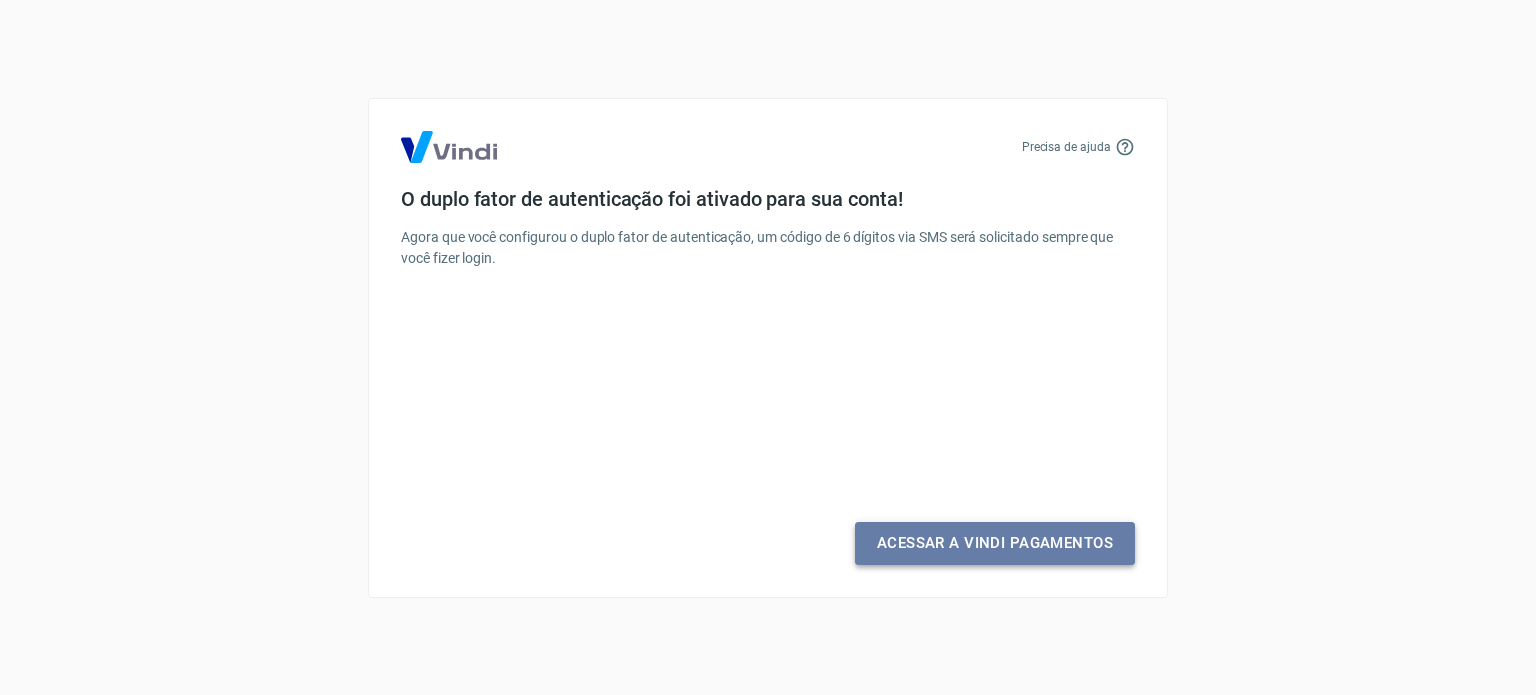 click on "Acessar a Vindi Pagamentos" at bounding box center (995, 543) 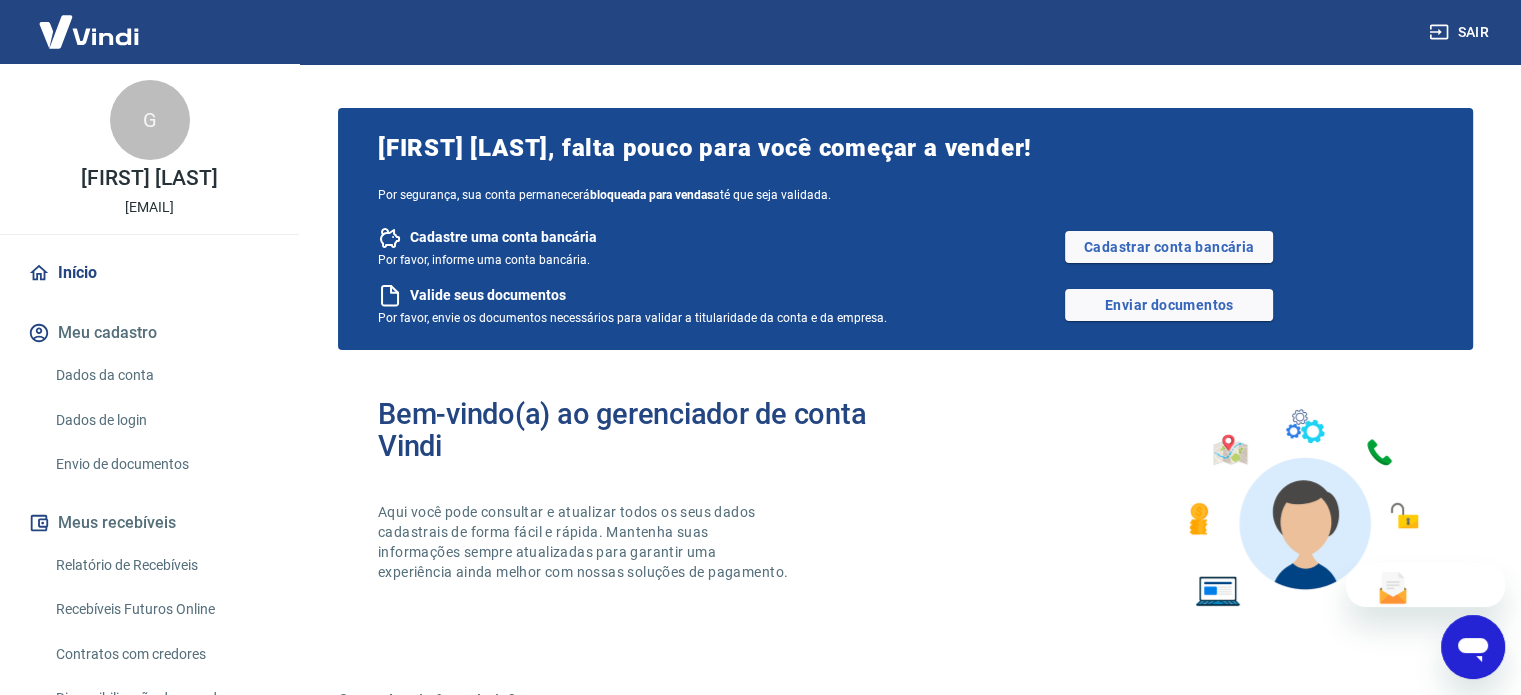 scroll, scrollTop: 0, scrollLeft: 0, axis: both 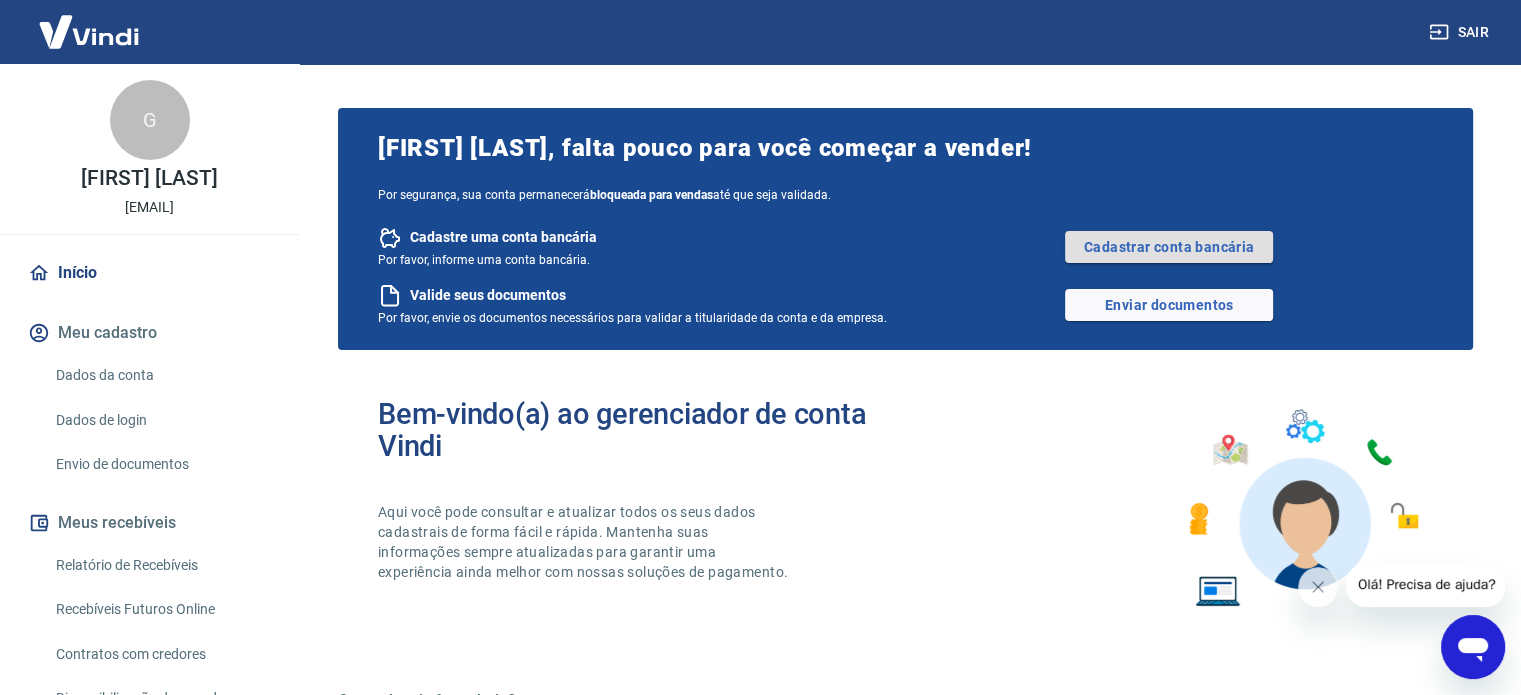 click on "Cadastrar conta bancária" at bounding box center [1169, 247] 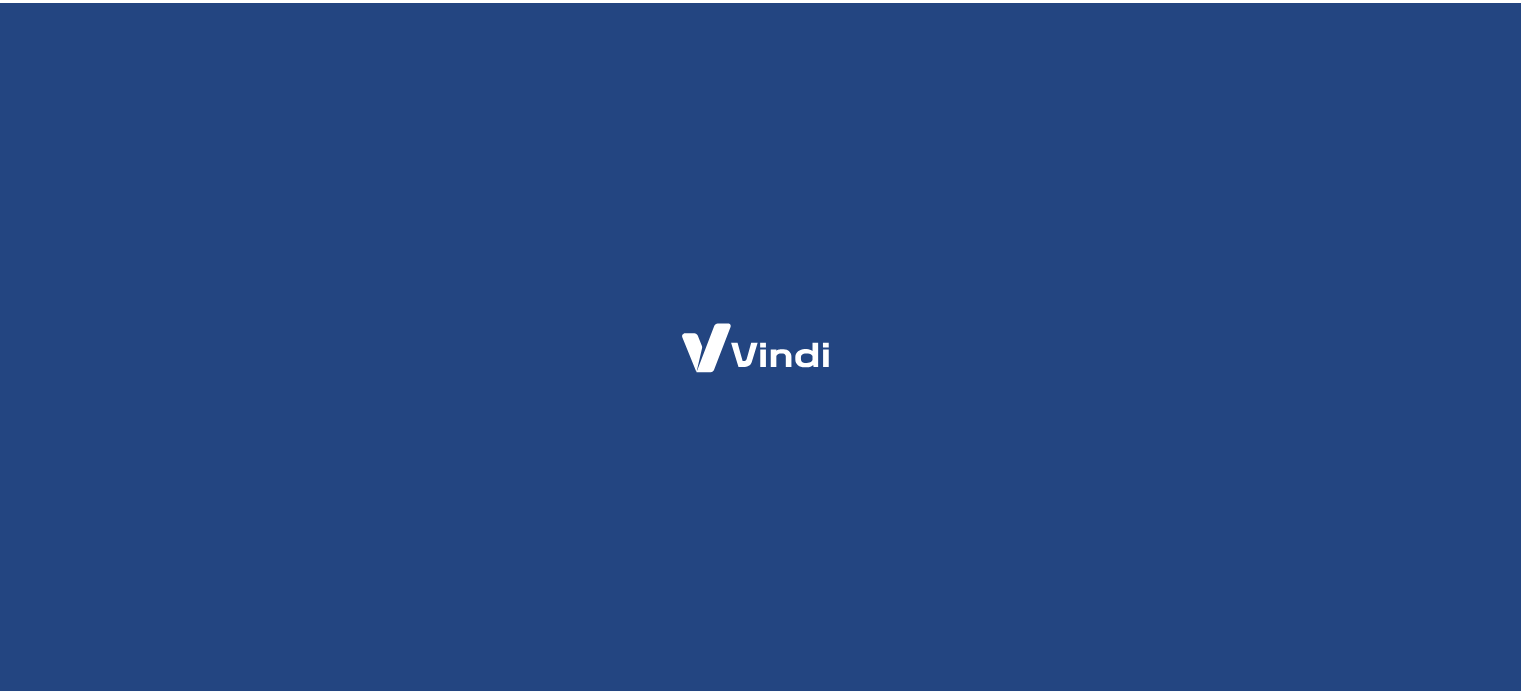 scroll, scrollTop: 0, scrollLeft: 0, axis: both 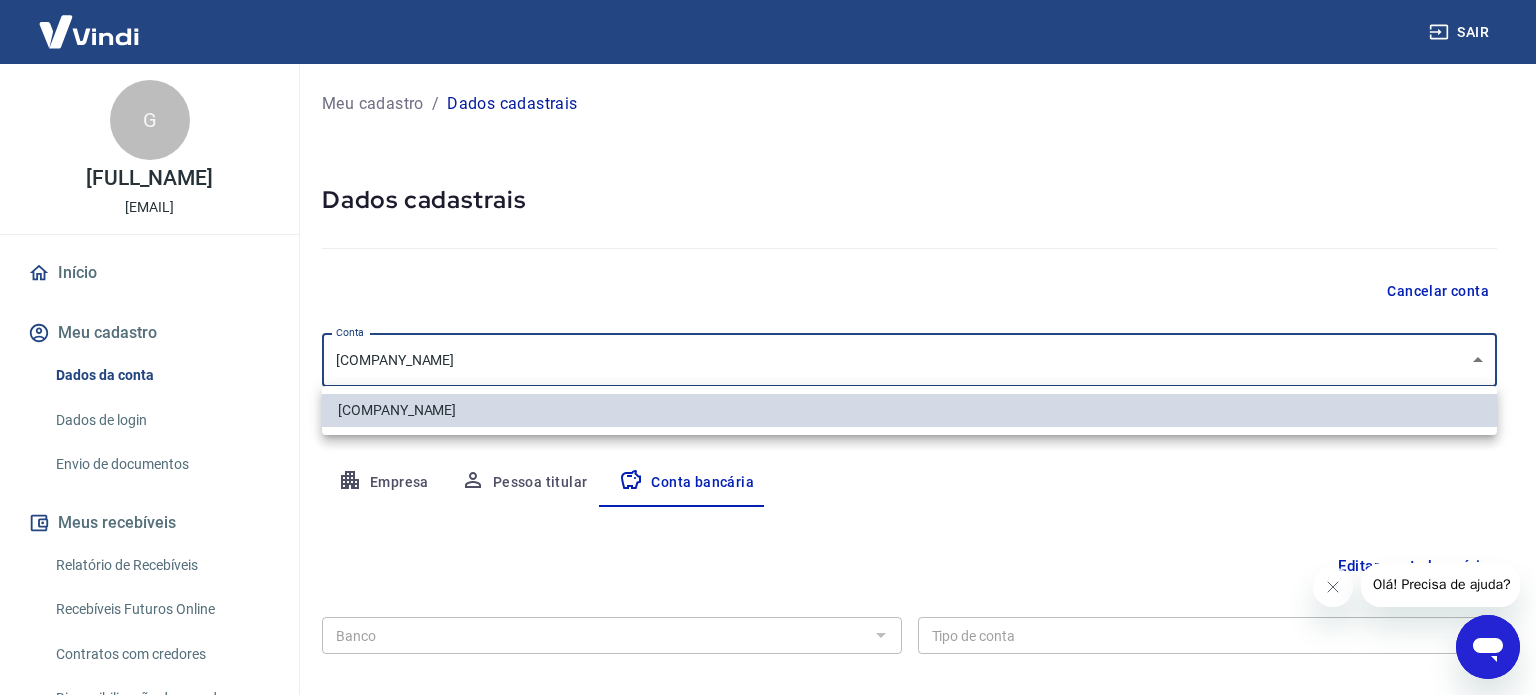 click on "[POSTAL_CODE]  ©   Vindi Pagamentos [FULL_NAME] ME" at bounding box center (768, 347) 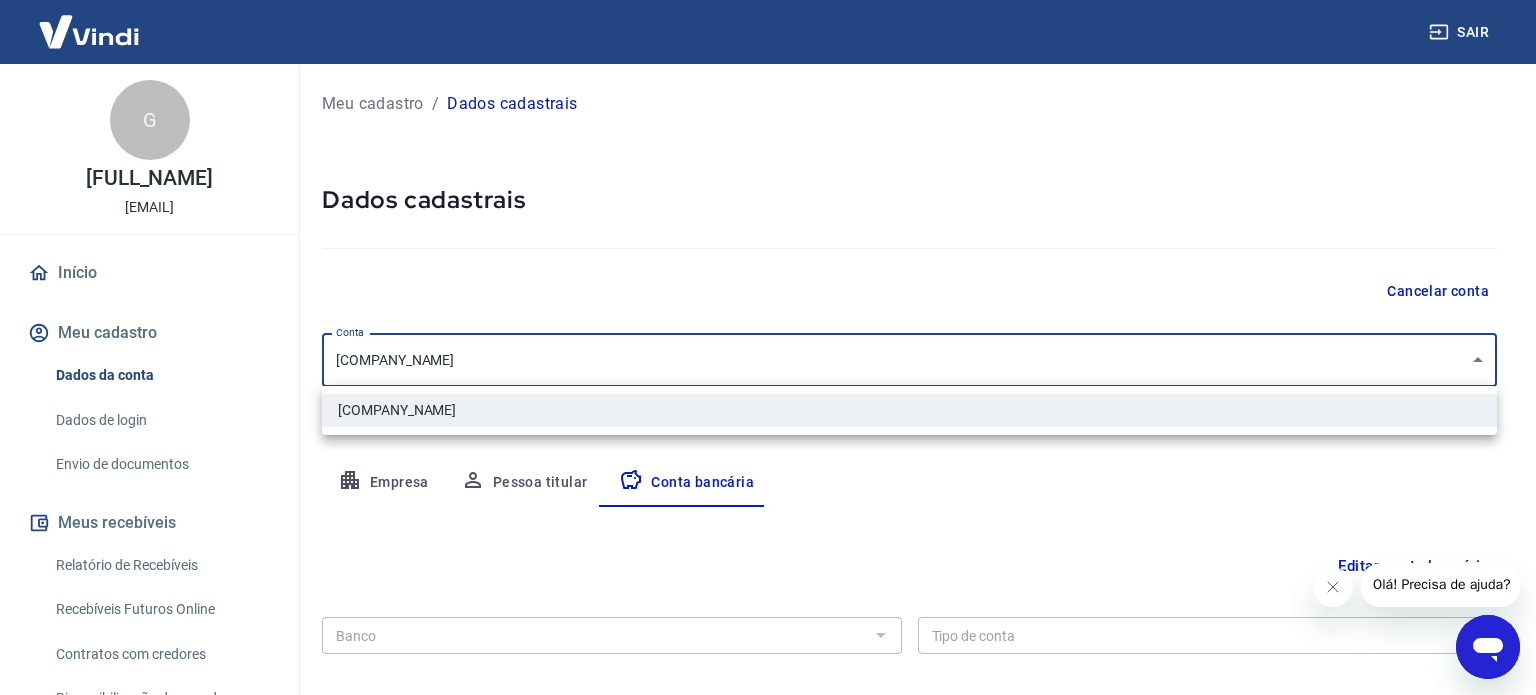 click at bounding box center [768, 347] 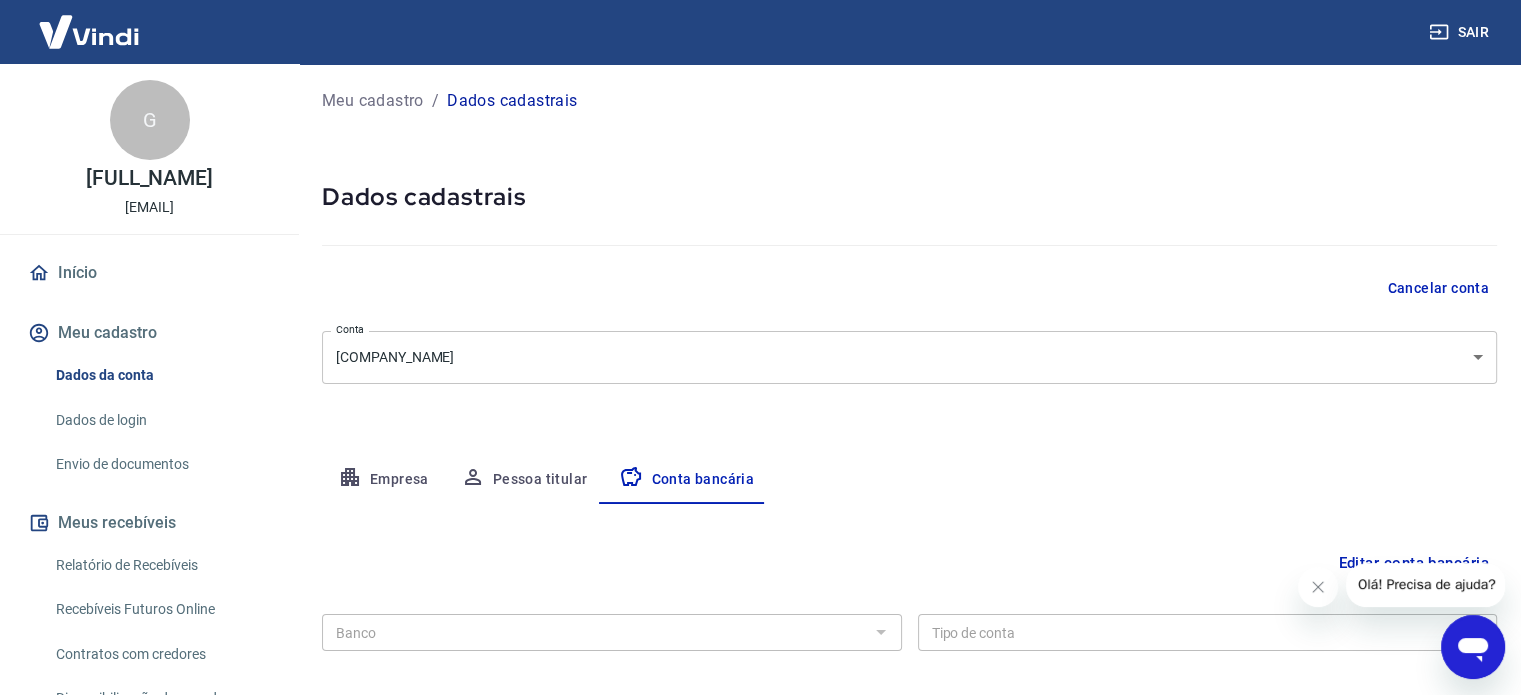 scroll, scrollTop: 0, scrollLeft: 0, axis: both 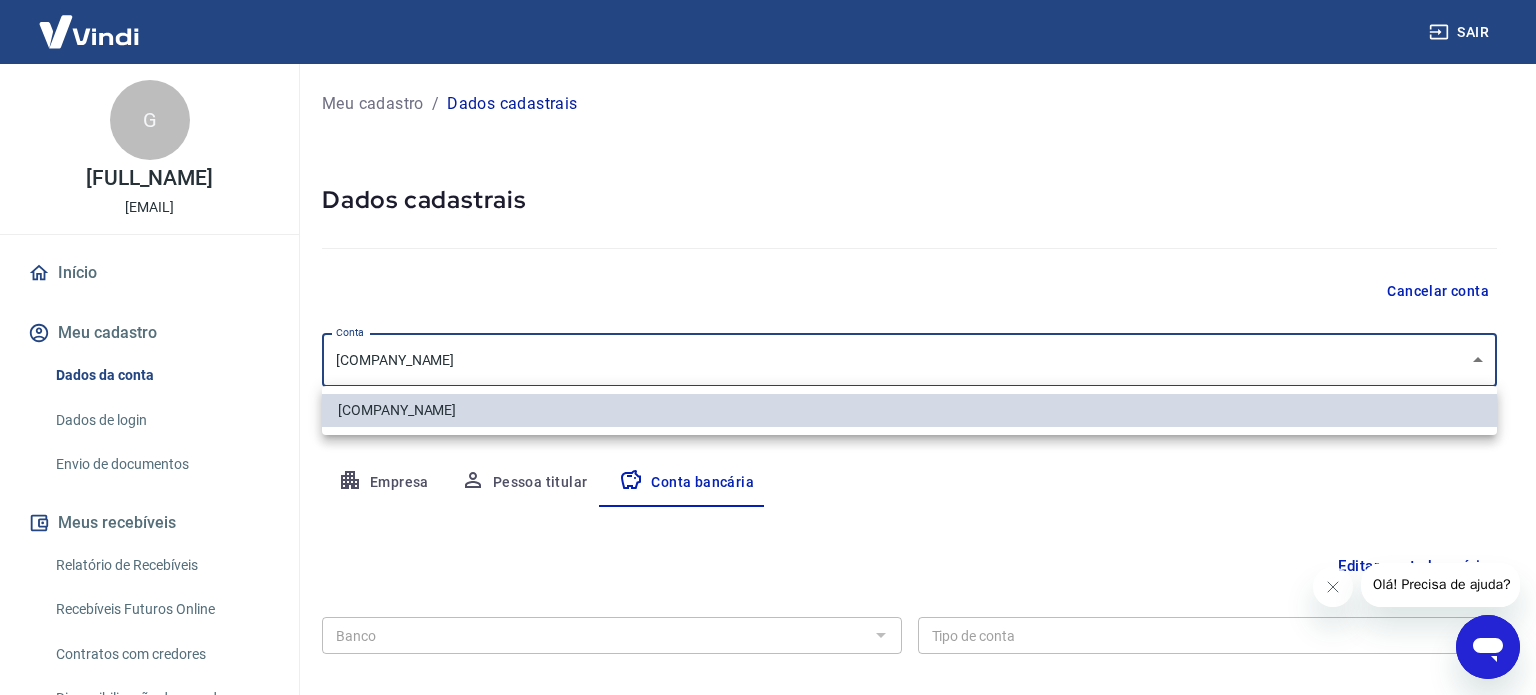 click on "[POSTAL_CODE]  ©   Vindi Pagamentos [FULL_NAME] ME" at bounding box center (768, 347) 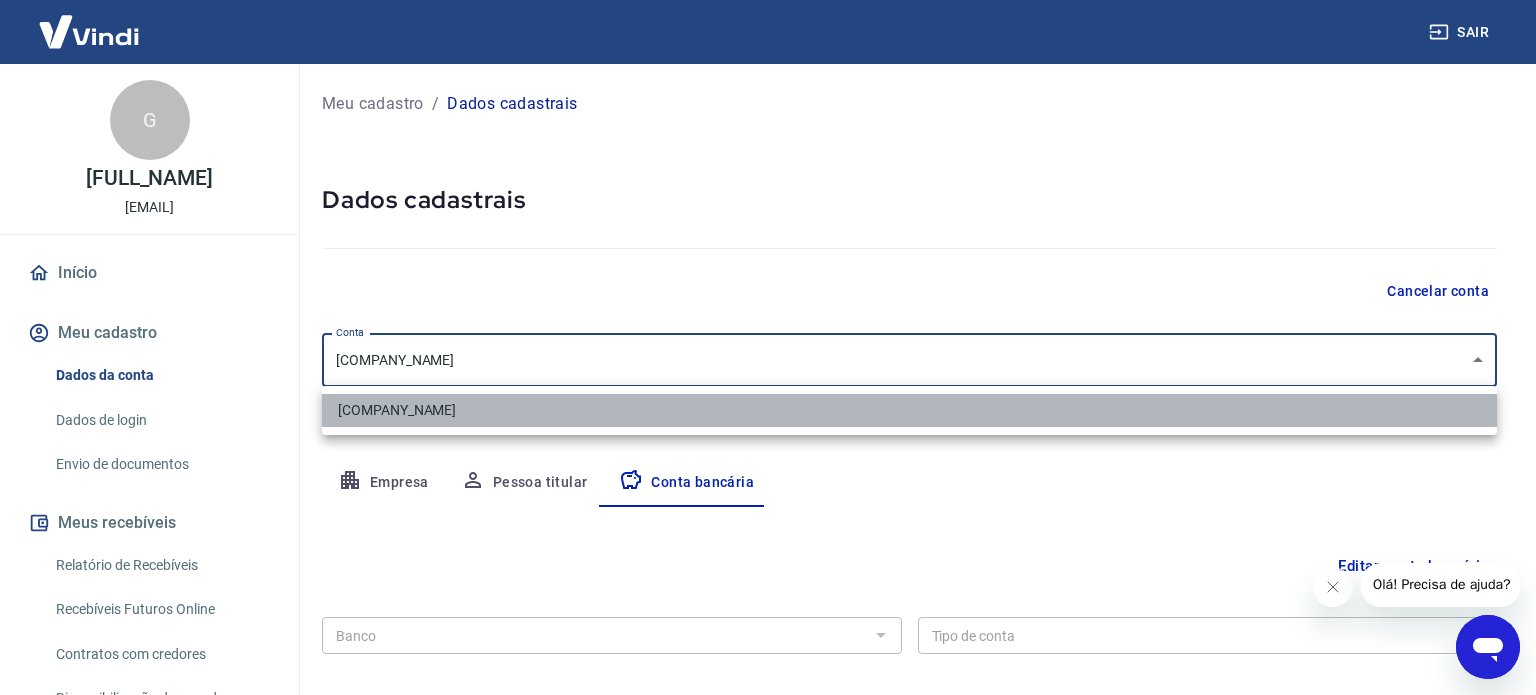 click on "[COMPANY_NAME]" at bounding box center [909, 410] 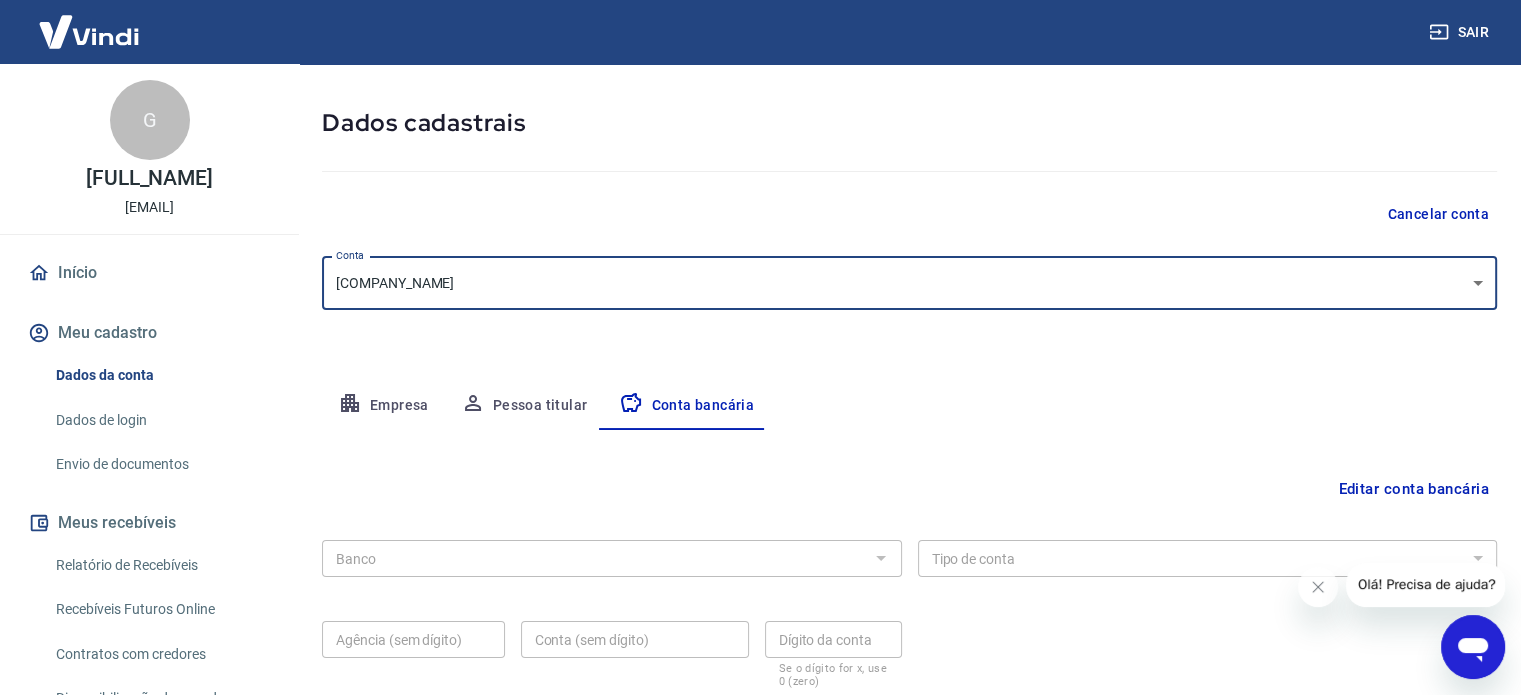 scroll, scrollTop: 200, scrollLeft: 0, axis: vertical 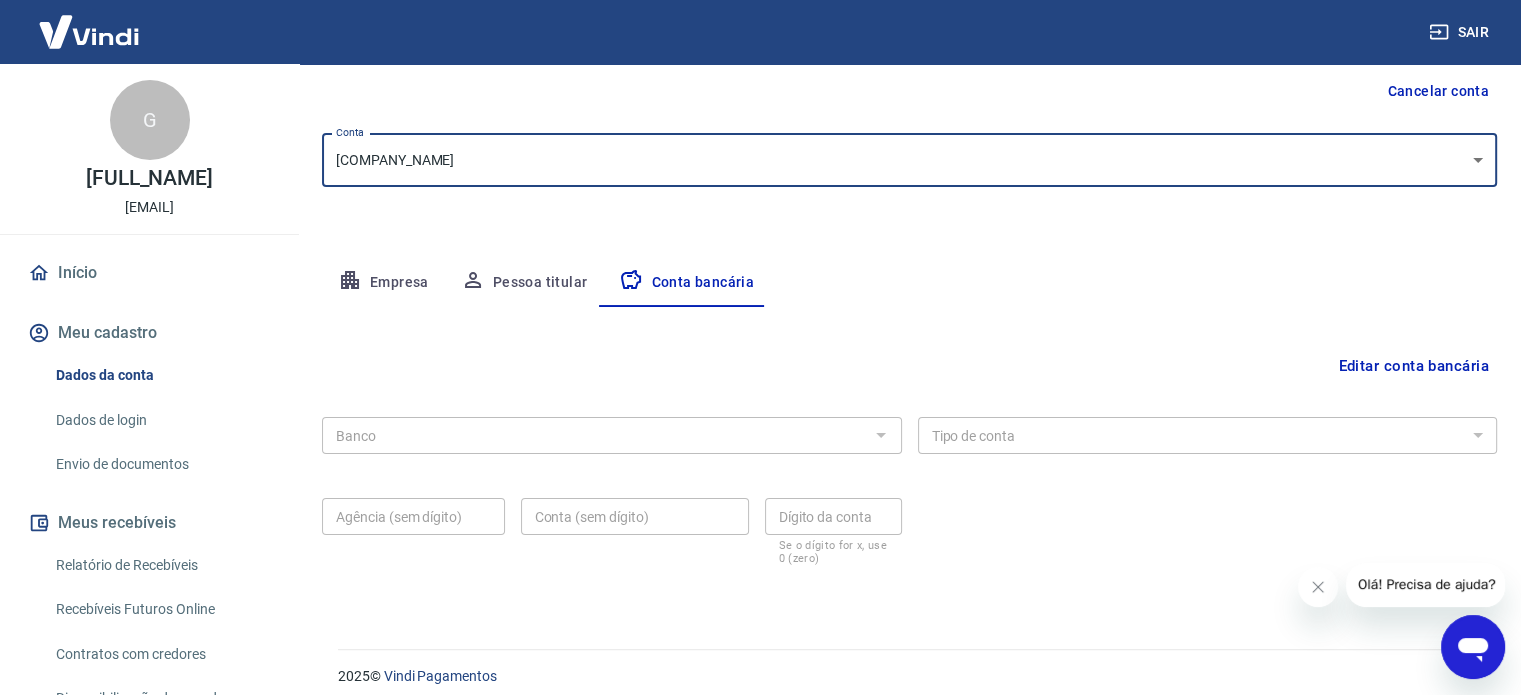 click on "Editar conta bancária" at bounding box center (1413, 366) 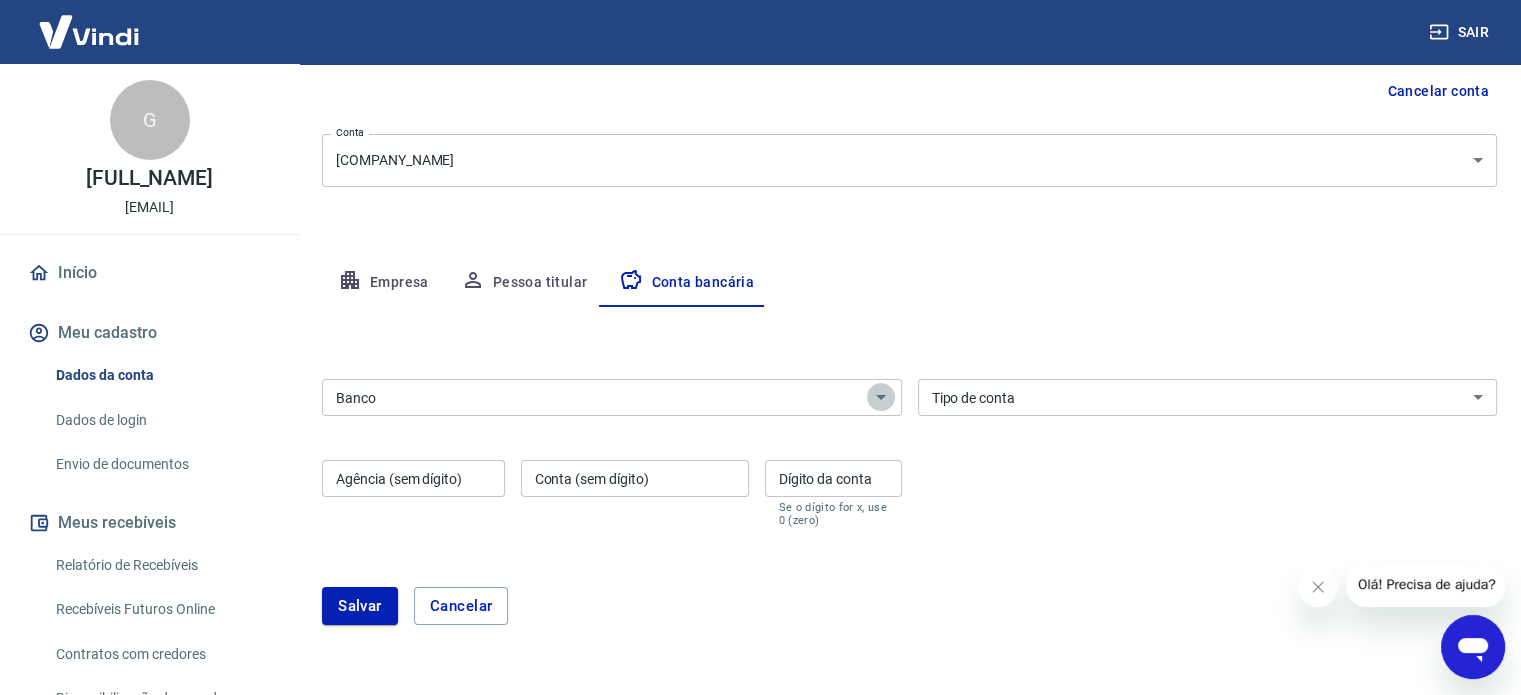 click at bounding box center [881, 397] 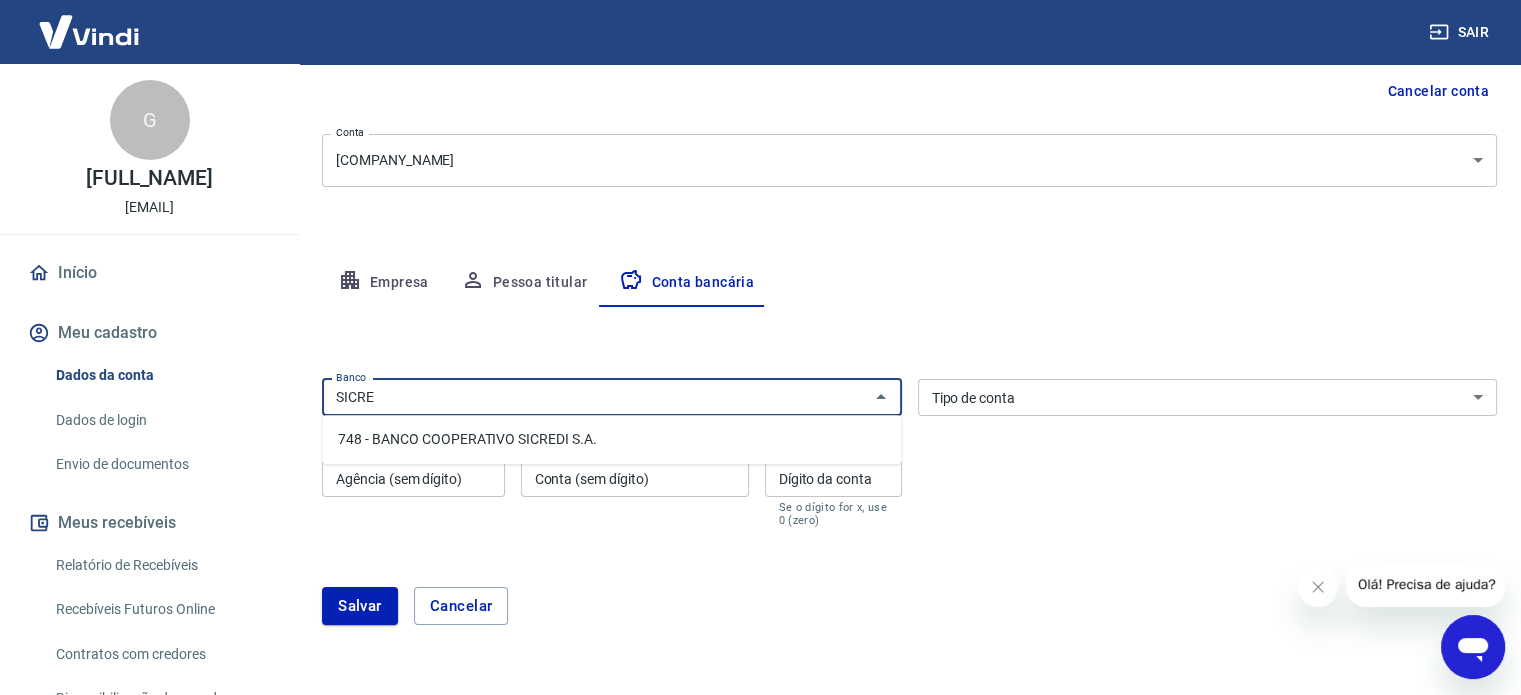 click on "748 - BANCO COOPERATIVO SICREDI S.A." at bounding box center (611, 439) 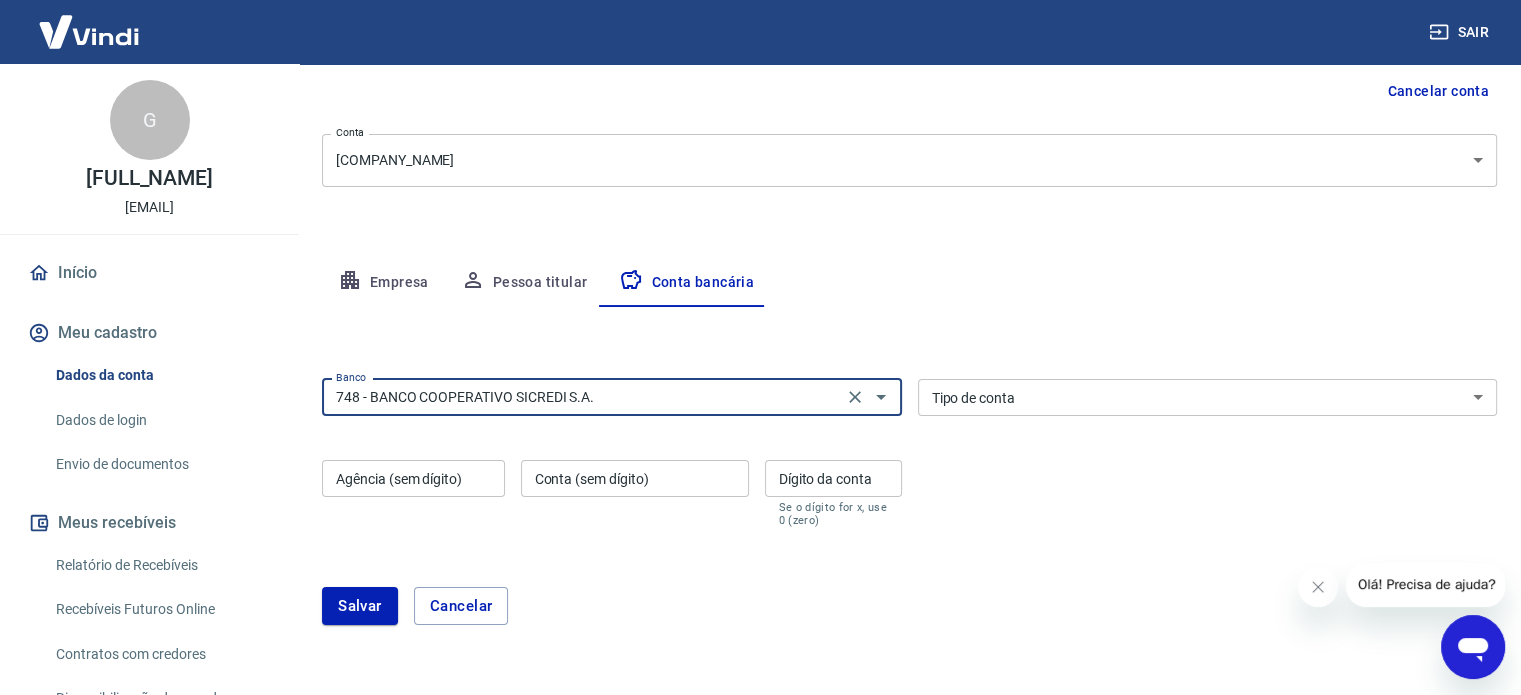 type on "748 - BANCO COOPERATIVO SICREDI S.A." 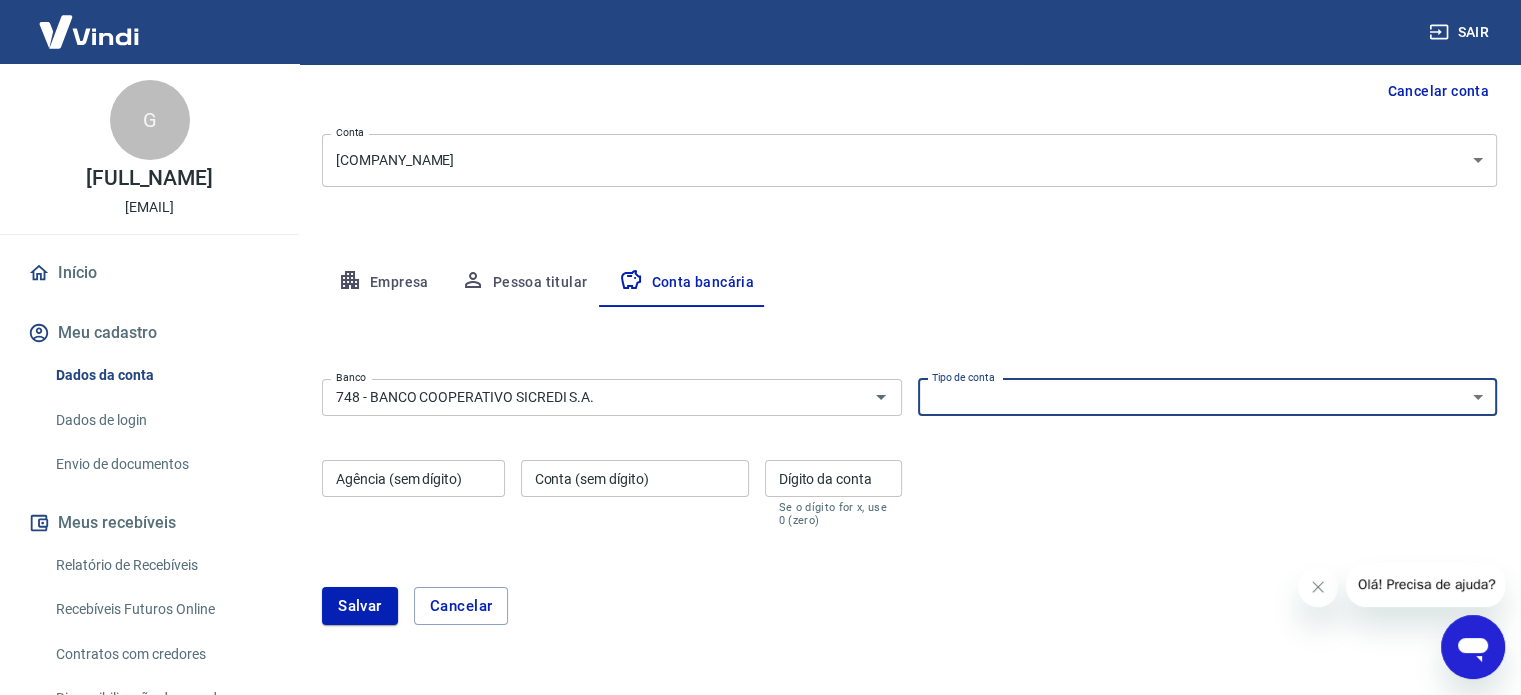 click on "Conta Corrente Conta Poupança" at bounding box center [1208, 397] 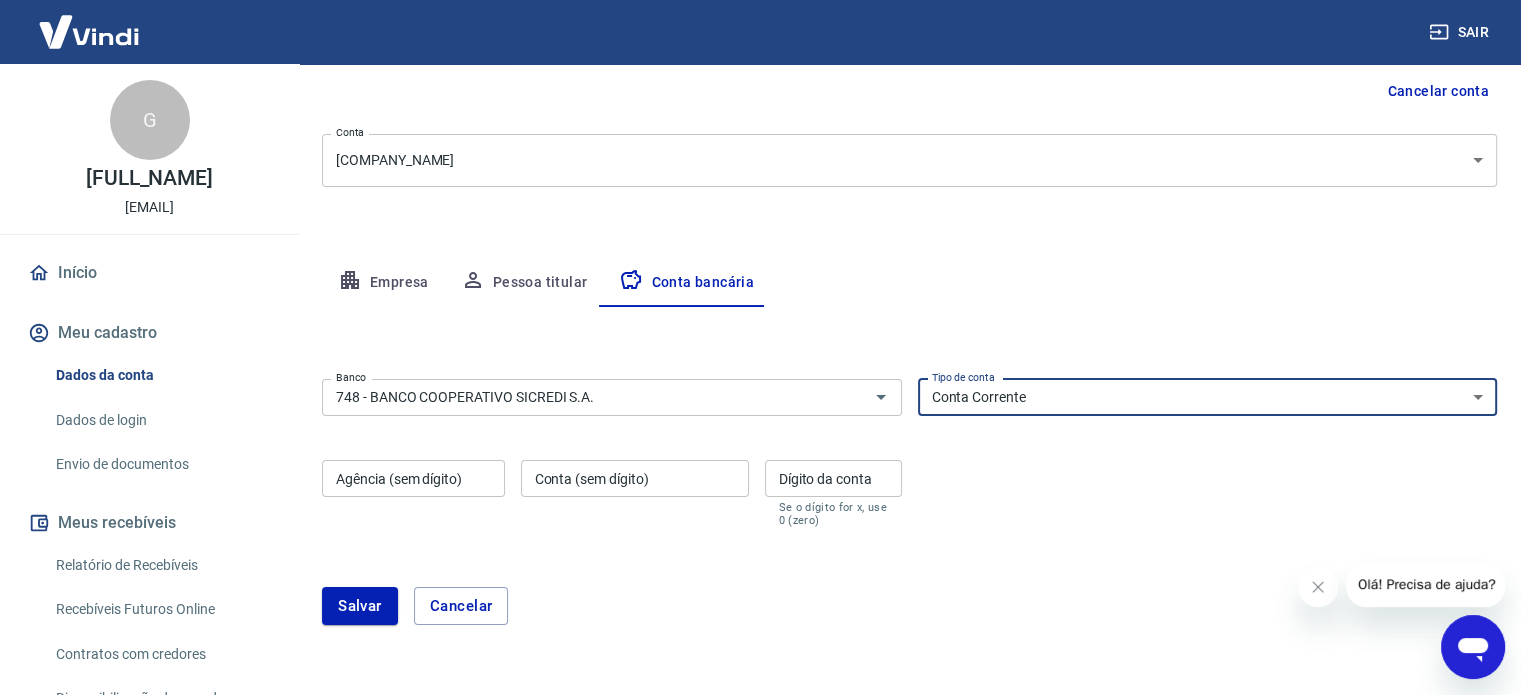 click on "Conta Corrente Conta Poupança" at bounding box center (1208, 397) 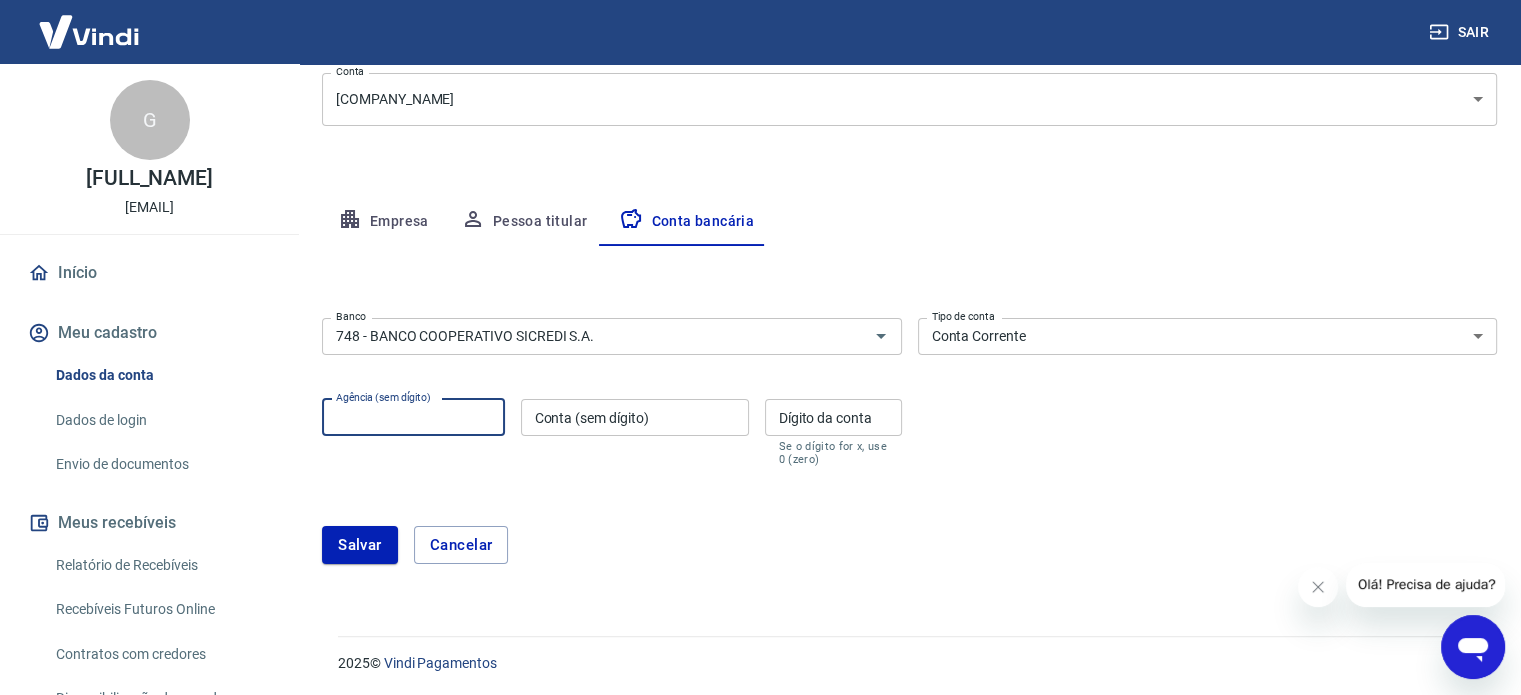 scroll, scrollTop: 0, scrollLeft: 0, axis: both 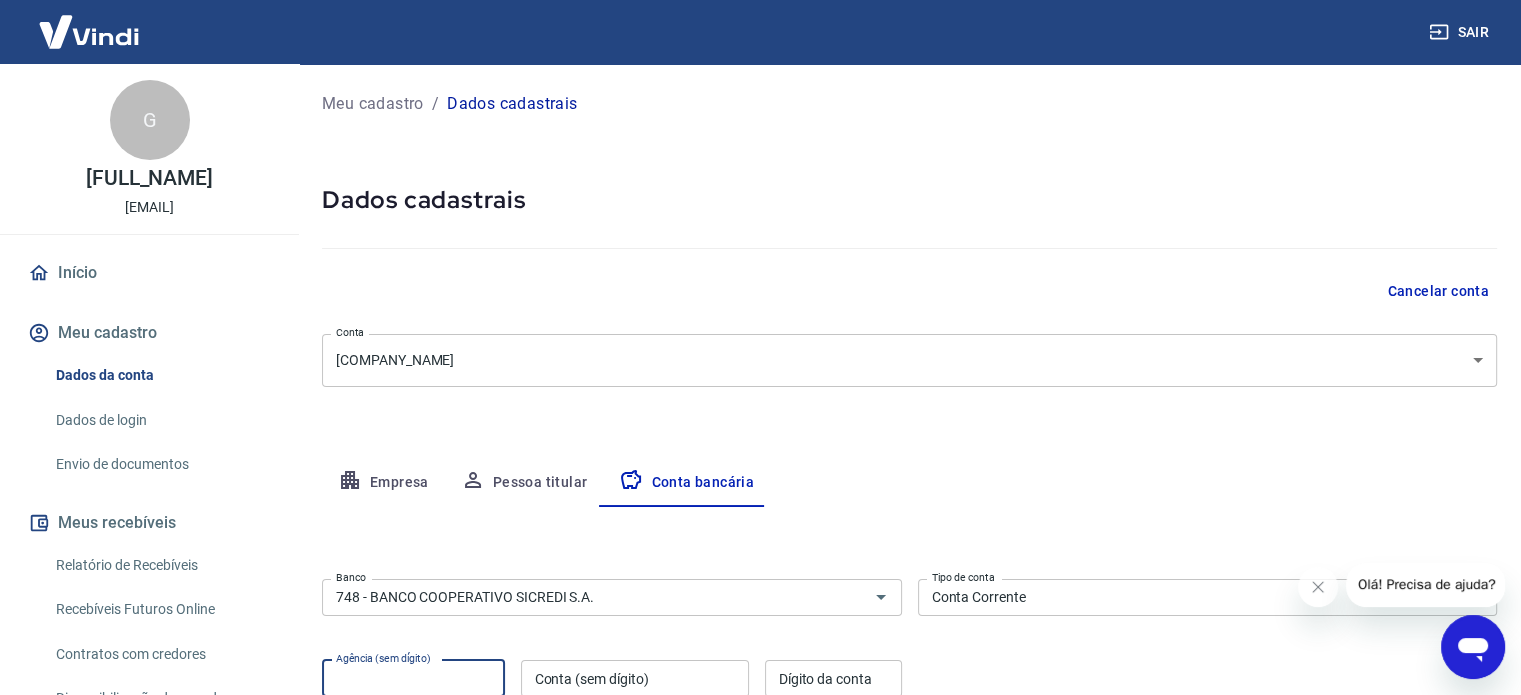 click on "Pessoa titular" at bounding box center [524, 483] 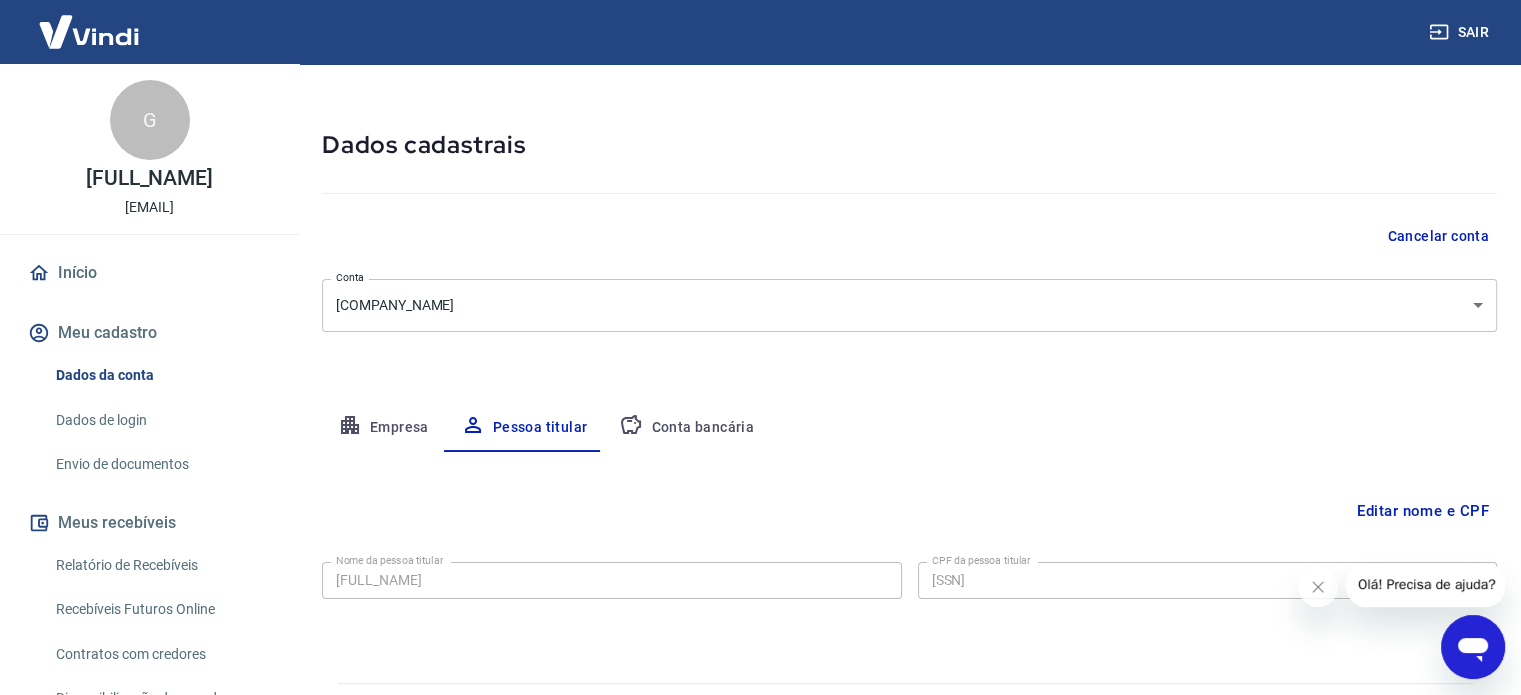 scroll, scrollTop: 104, scrollLeft: 0, axis: vertical 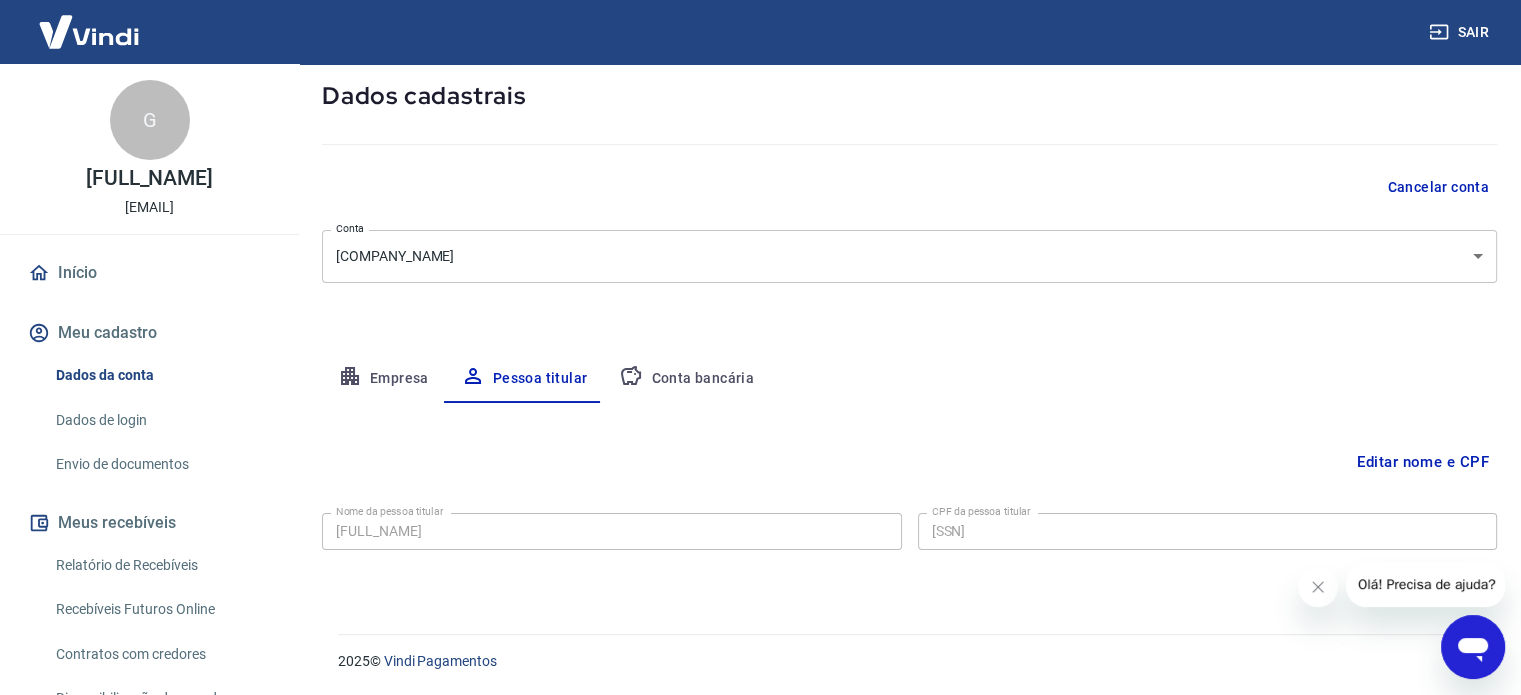 click on "Empresa" at bounding box center (383, 379) 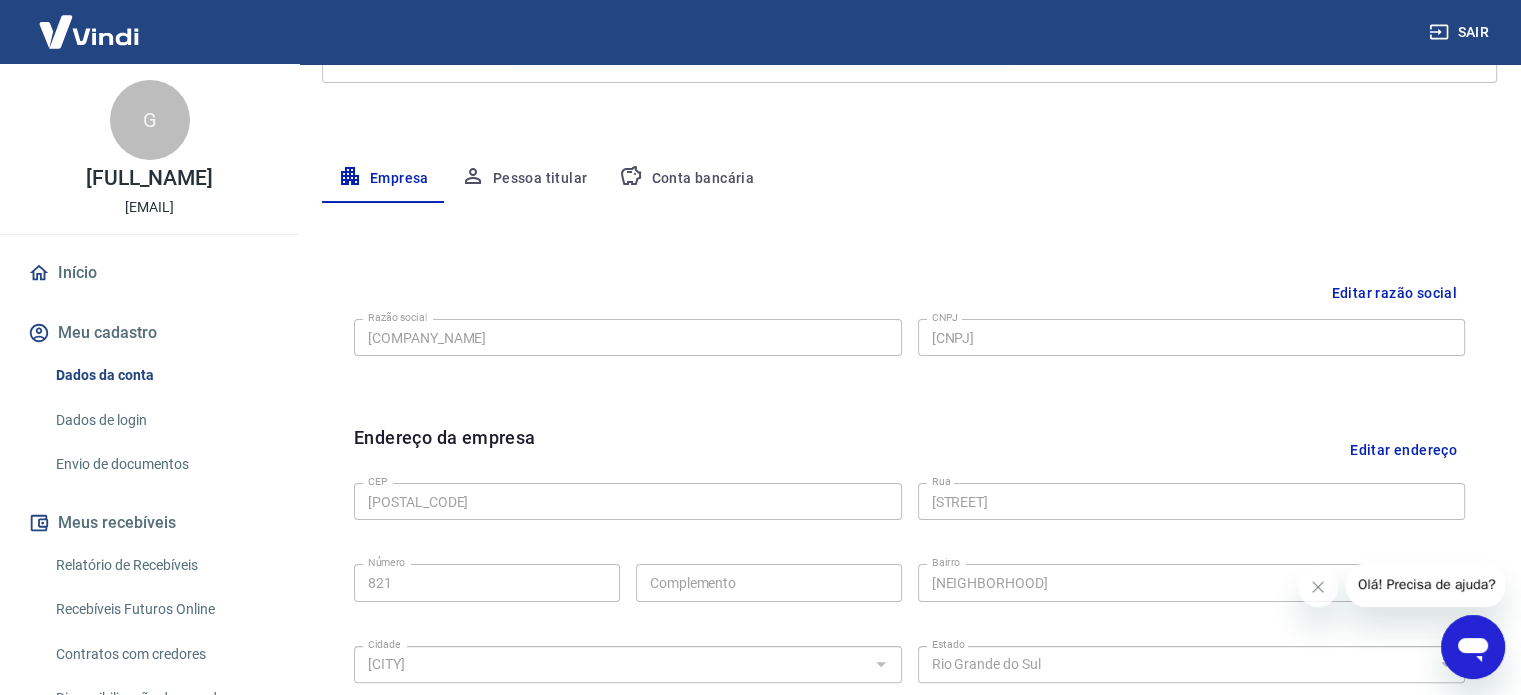 scroll, scrollTop: 404, scrollLeft: 0, axis: vertical 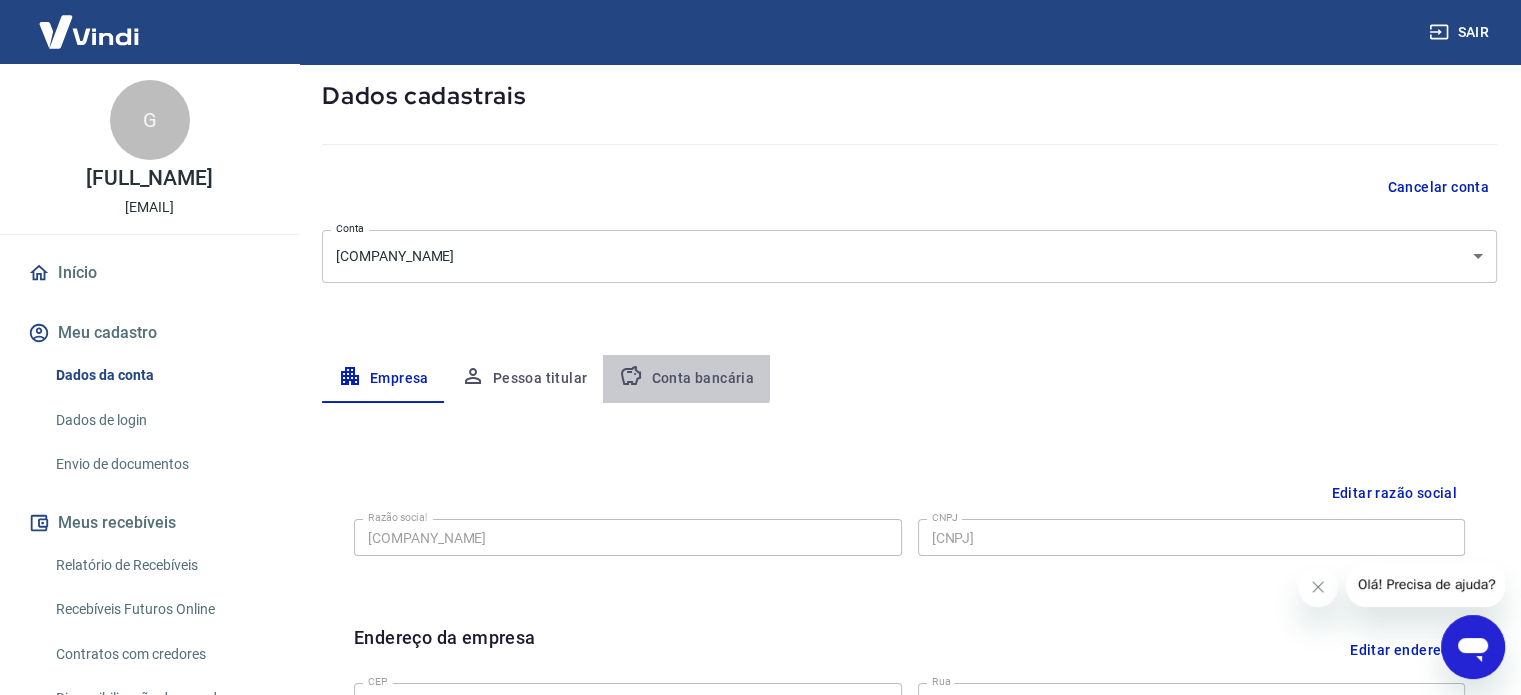 click on "Conta bancária" at bounding box center [686, 379] 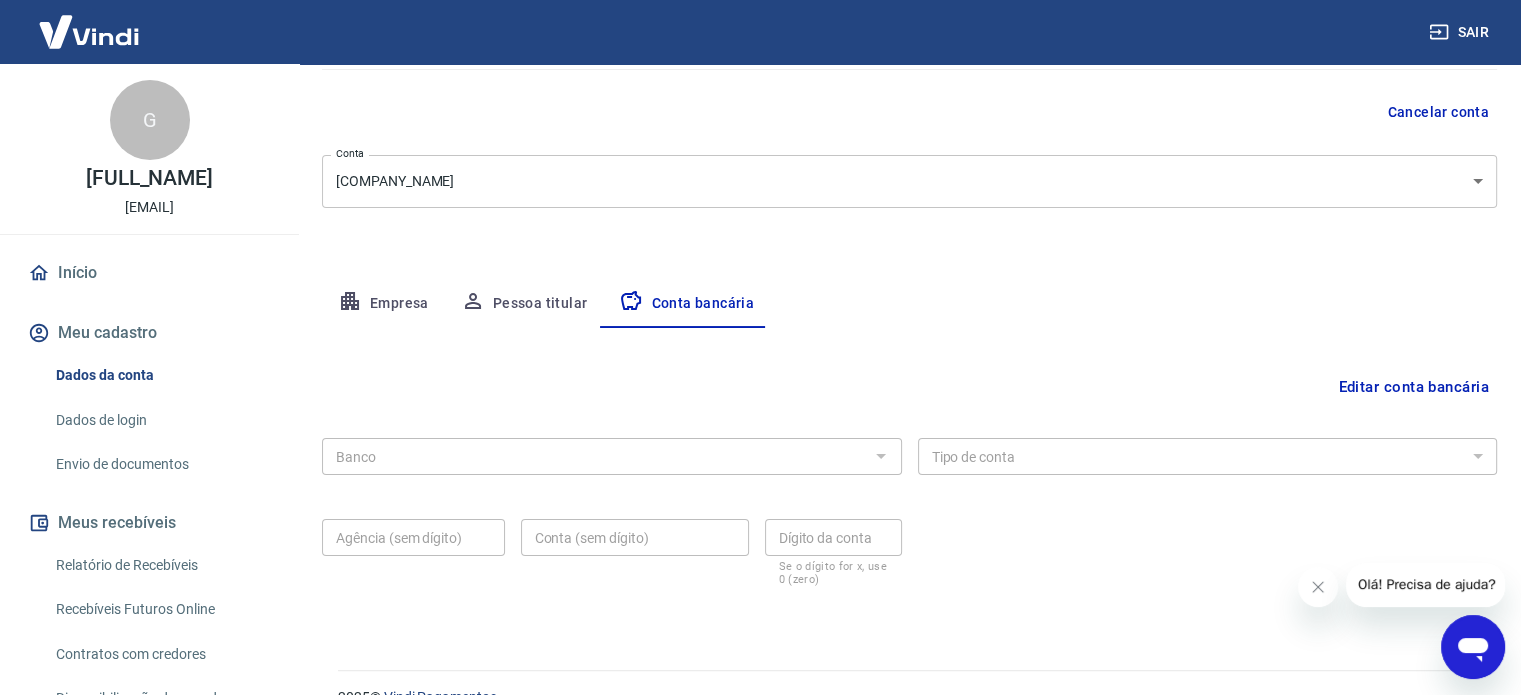 scroll, scrollTop: 215, scrollLeft: 0, axis: vertical 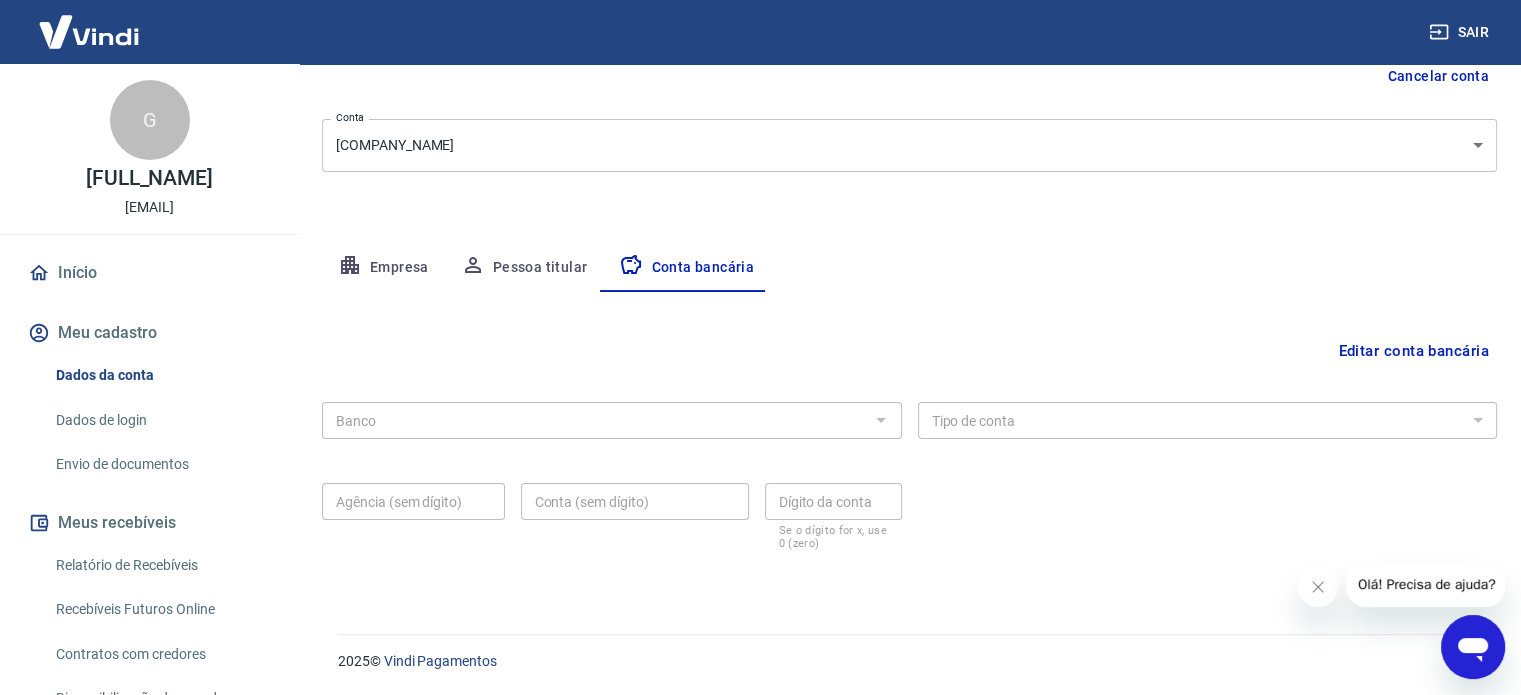 click on "Editar conta bancária" at bounding box center [1413, 351] 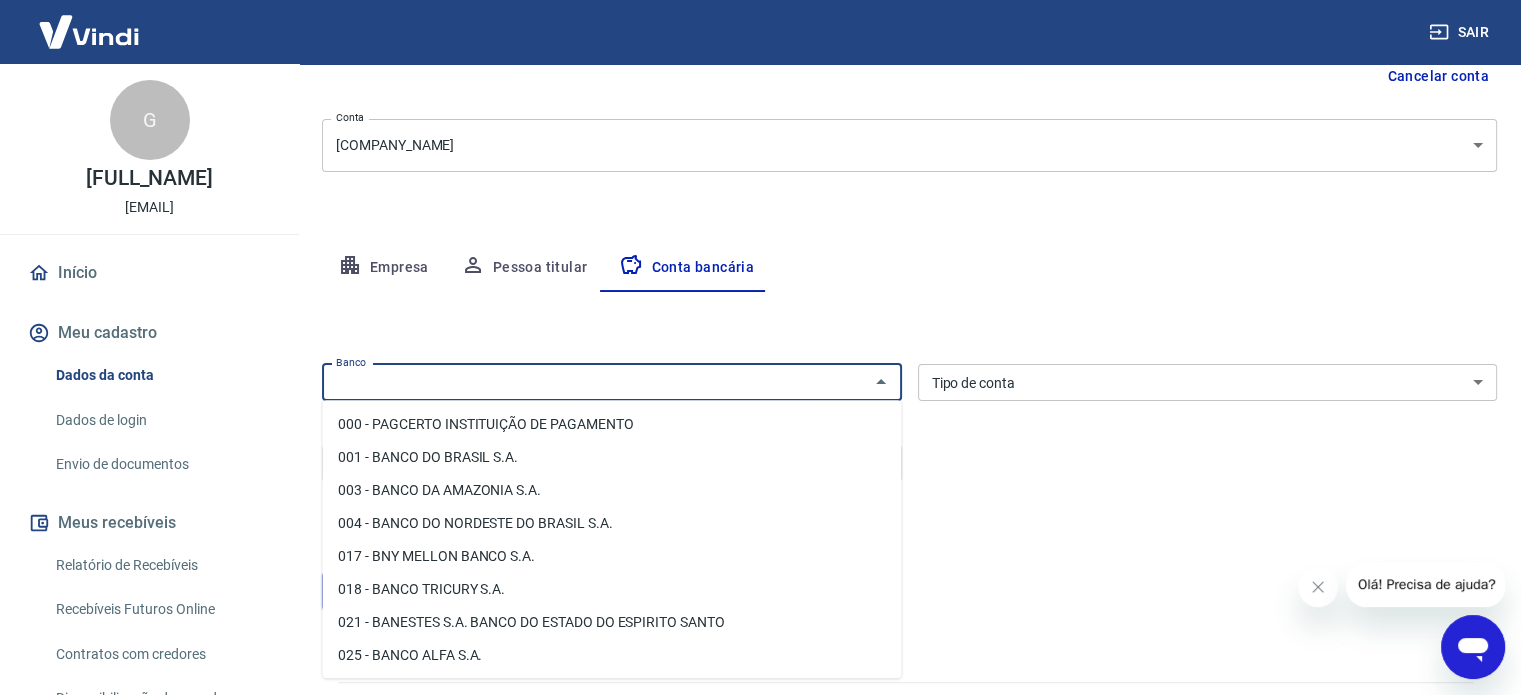 click on "Banco" at bounding box center [595, 382] 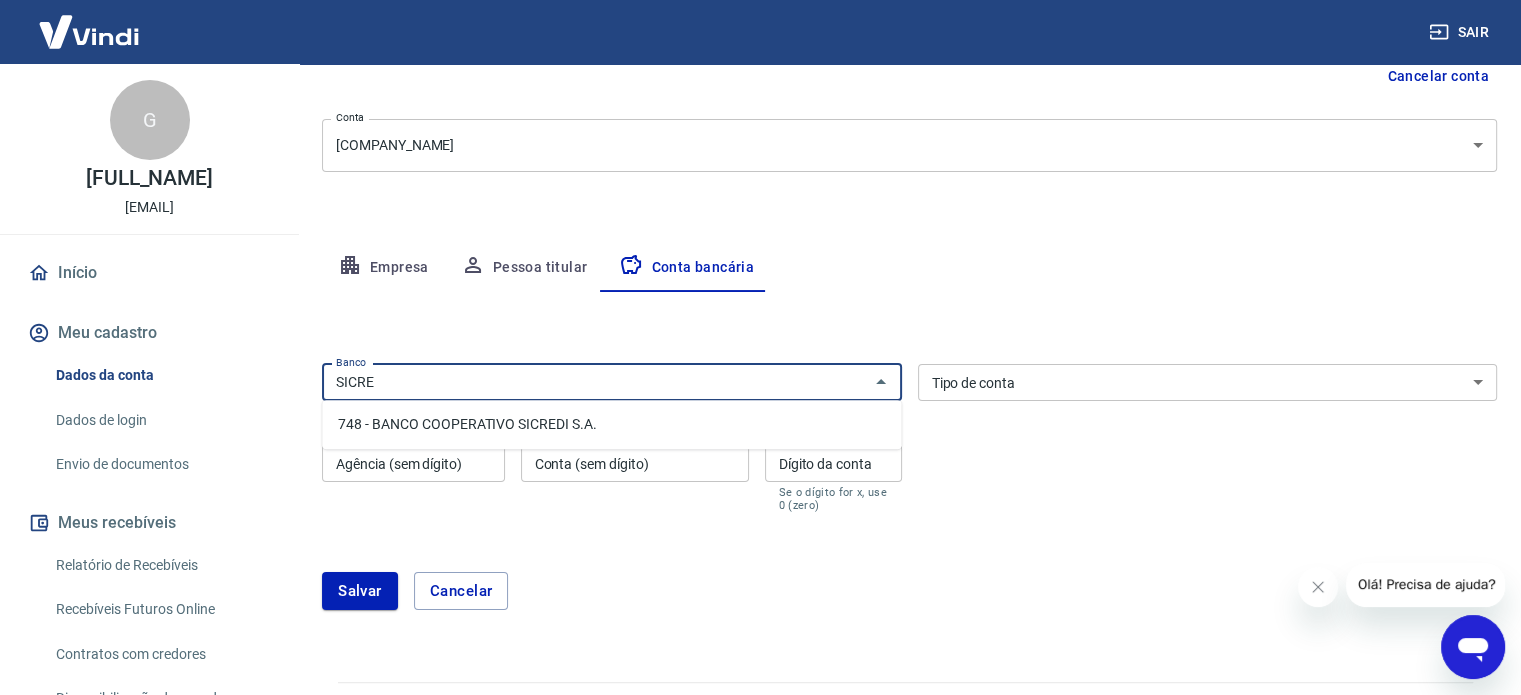 click on "748 - BANCO COOPERATIVO SICREDI S.A." at bounding box center (611, 424) 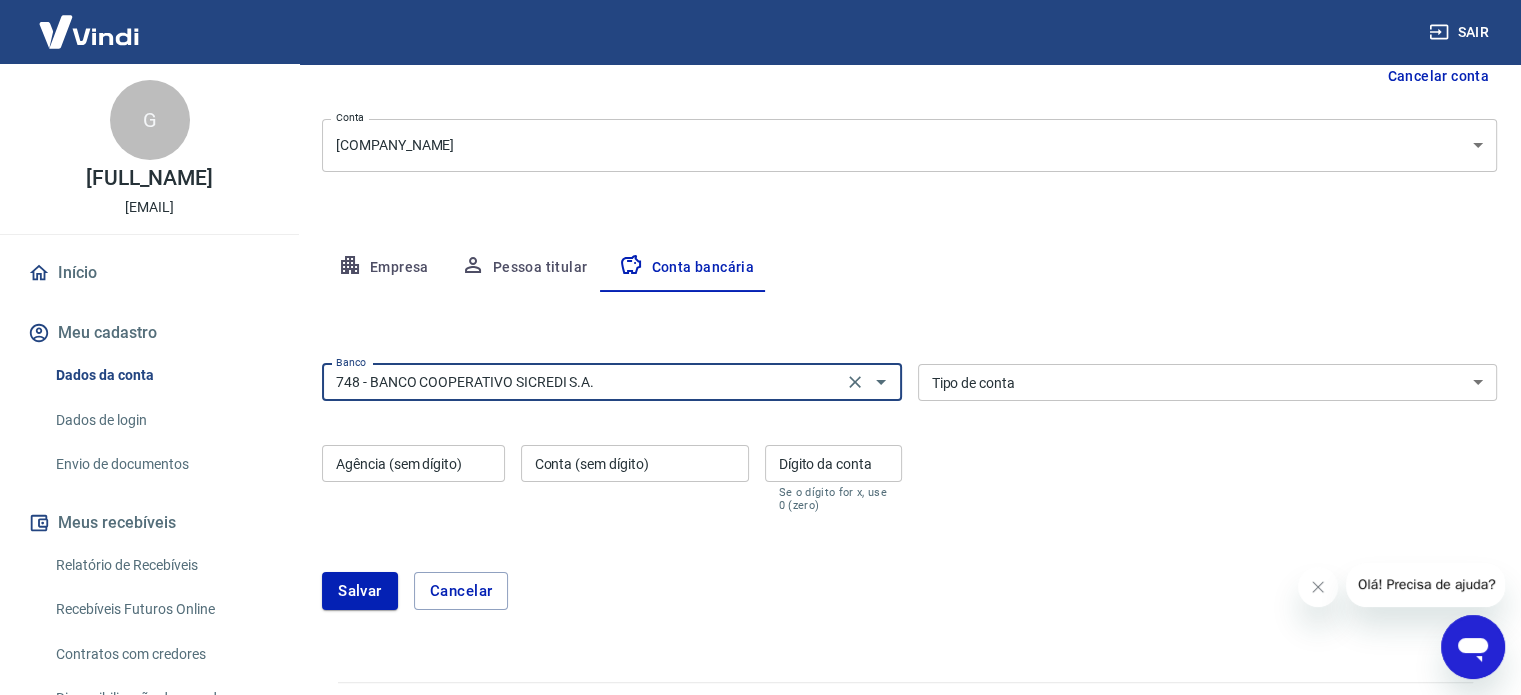 type on "748 - BANCO COOPERATIVO SICREDI S.A." 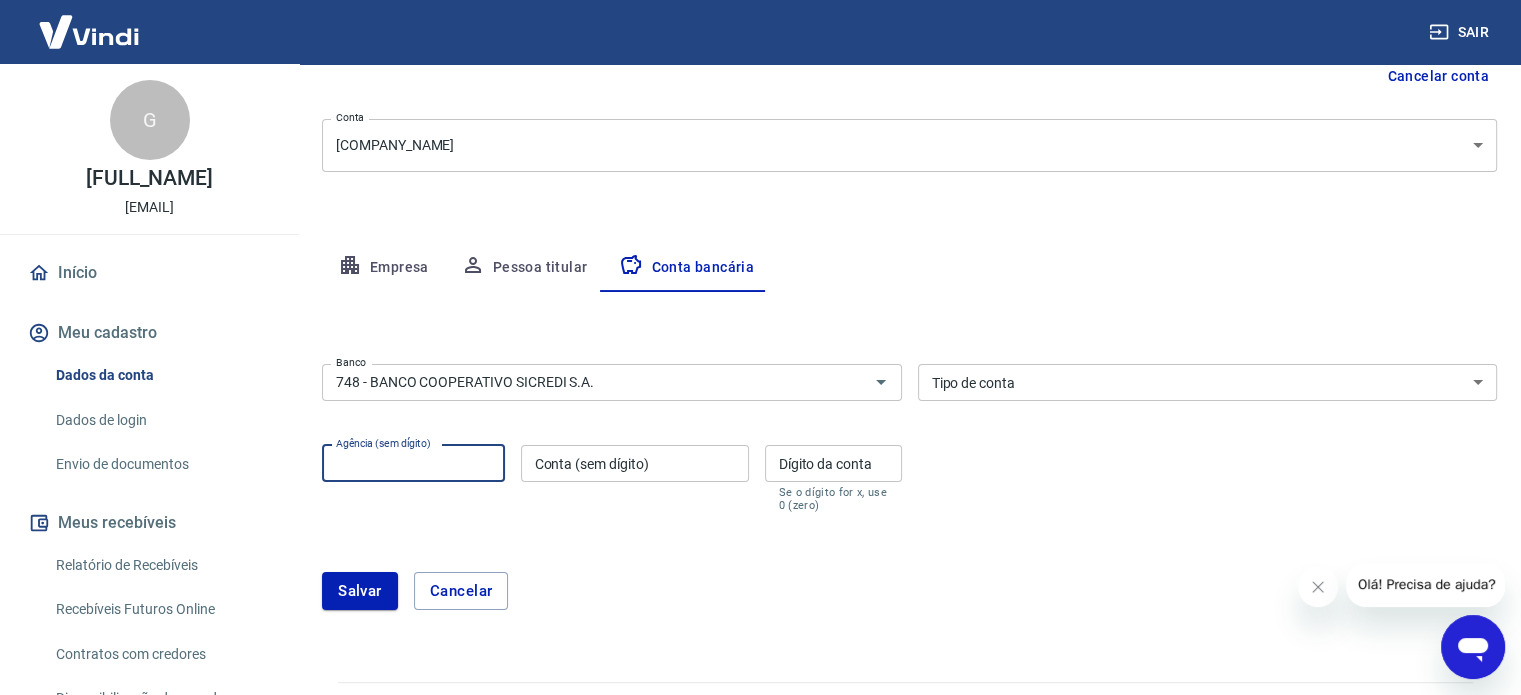 click on "Agência (sem dígito)" at bounding box center [413, 463] 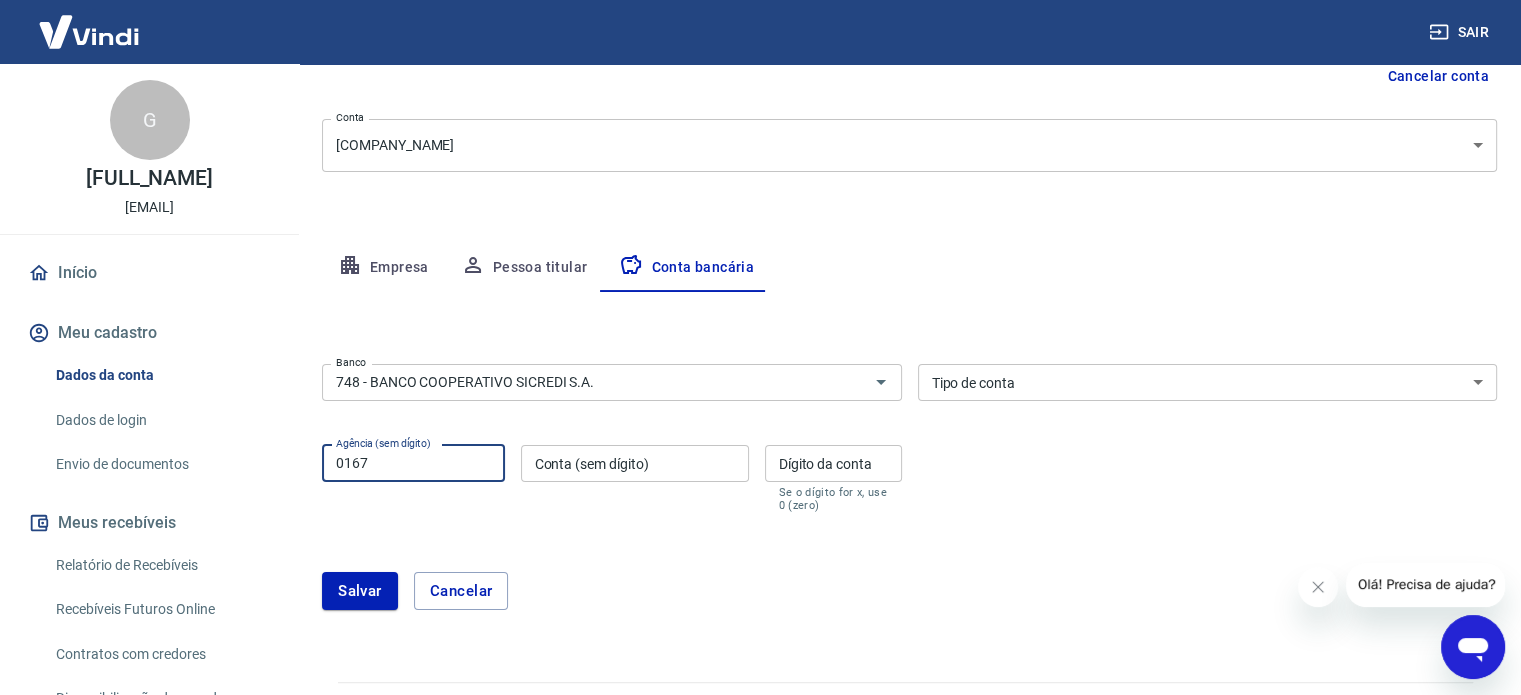 type on "0167" 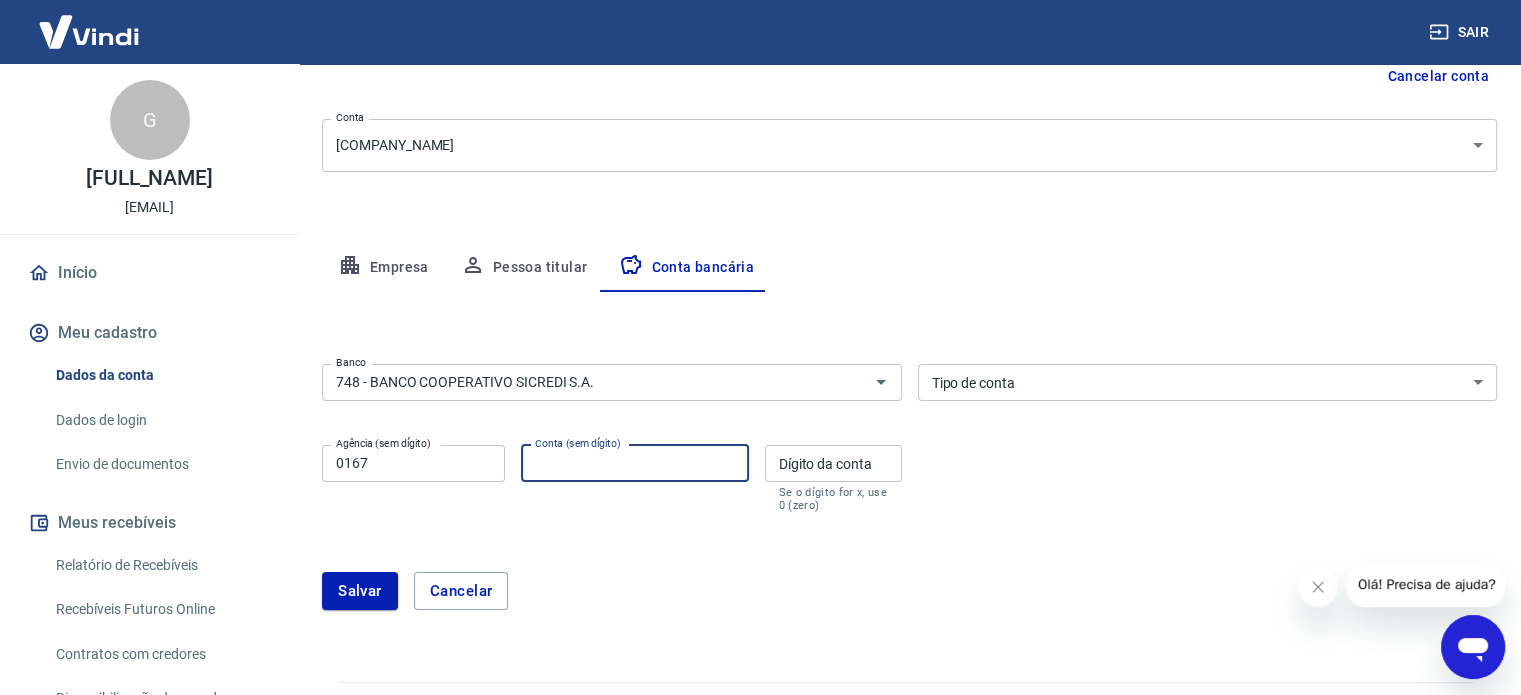 click on "Conta (sem dígito) Conta (sem dígito)" at bounding box center [635, 478] 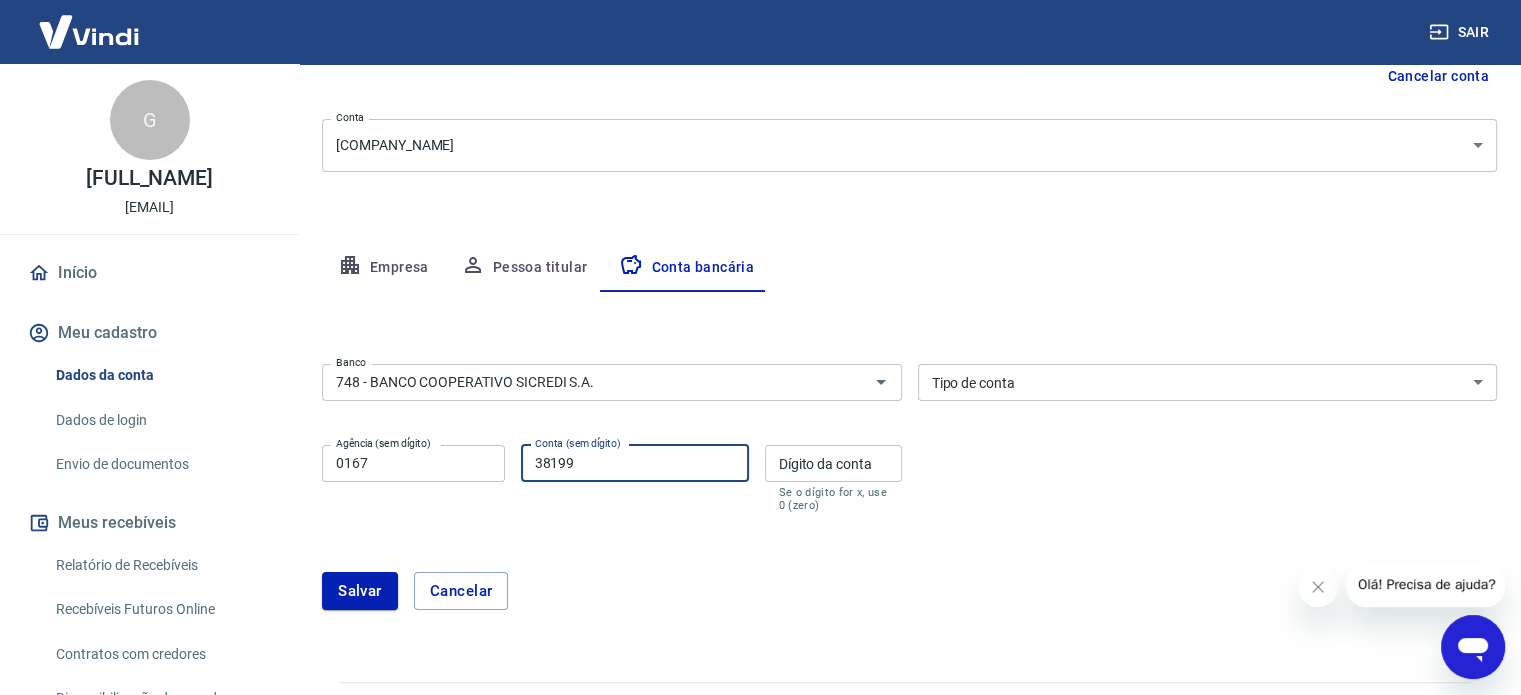 type on "38199" 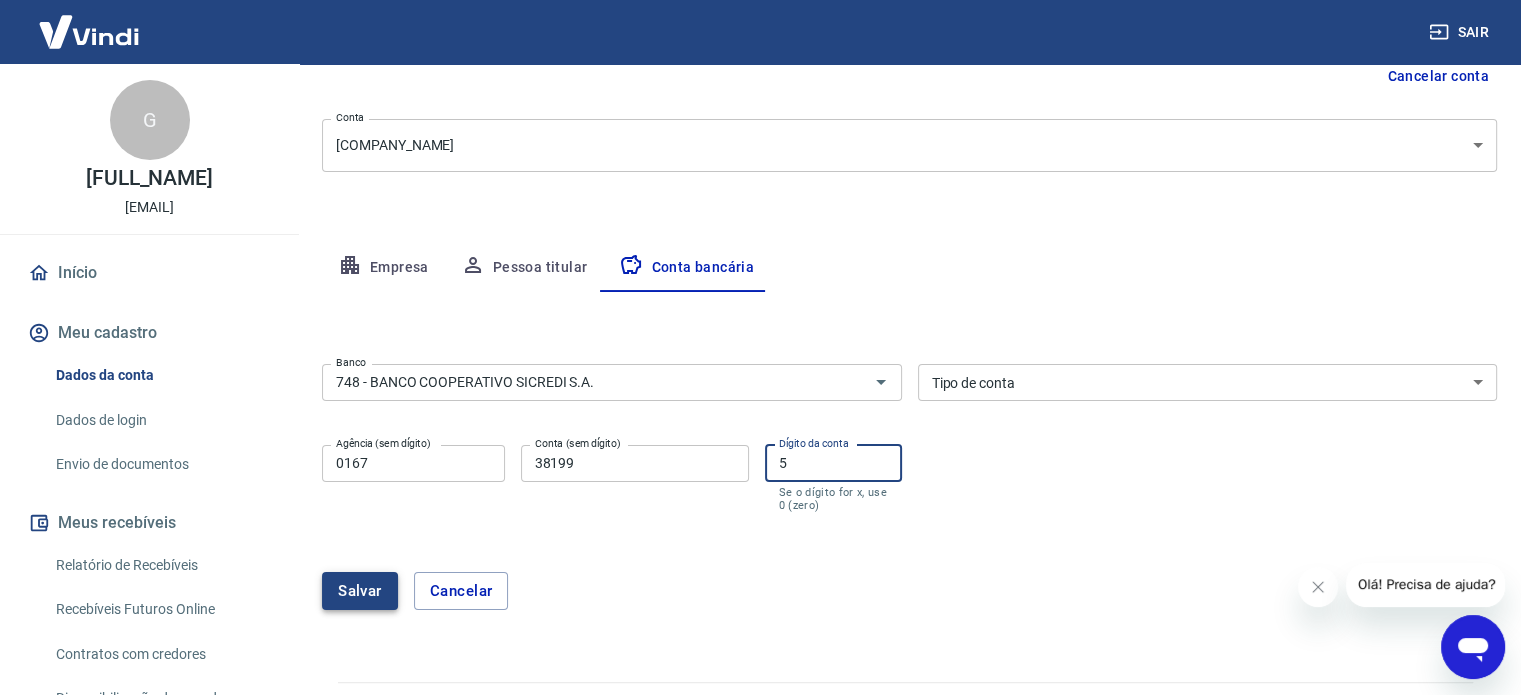 type on "5" 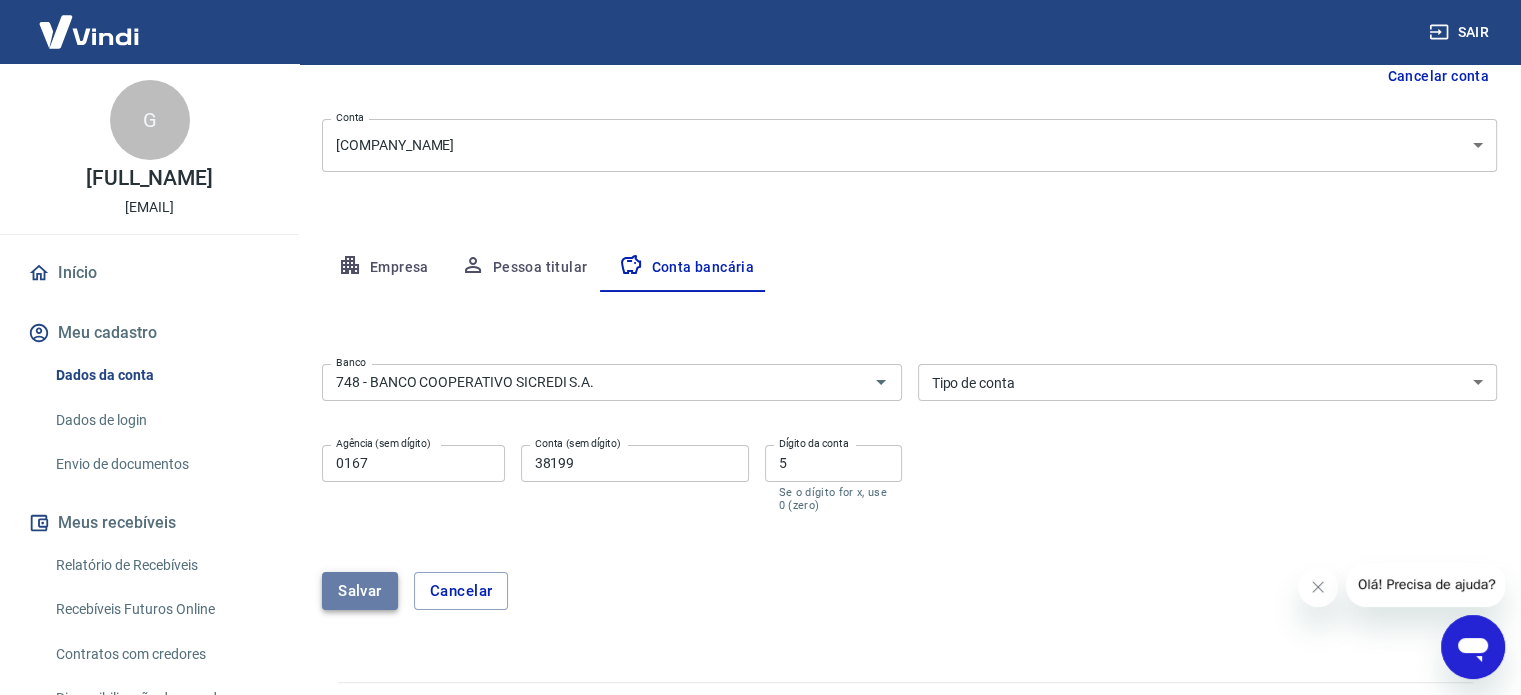 click on "Salvar" at bounding box center [360, 591] 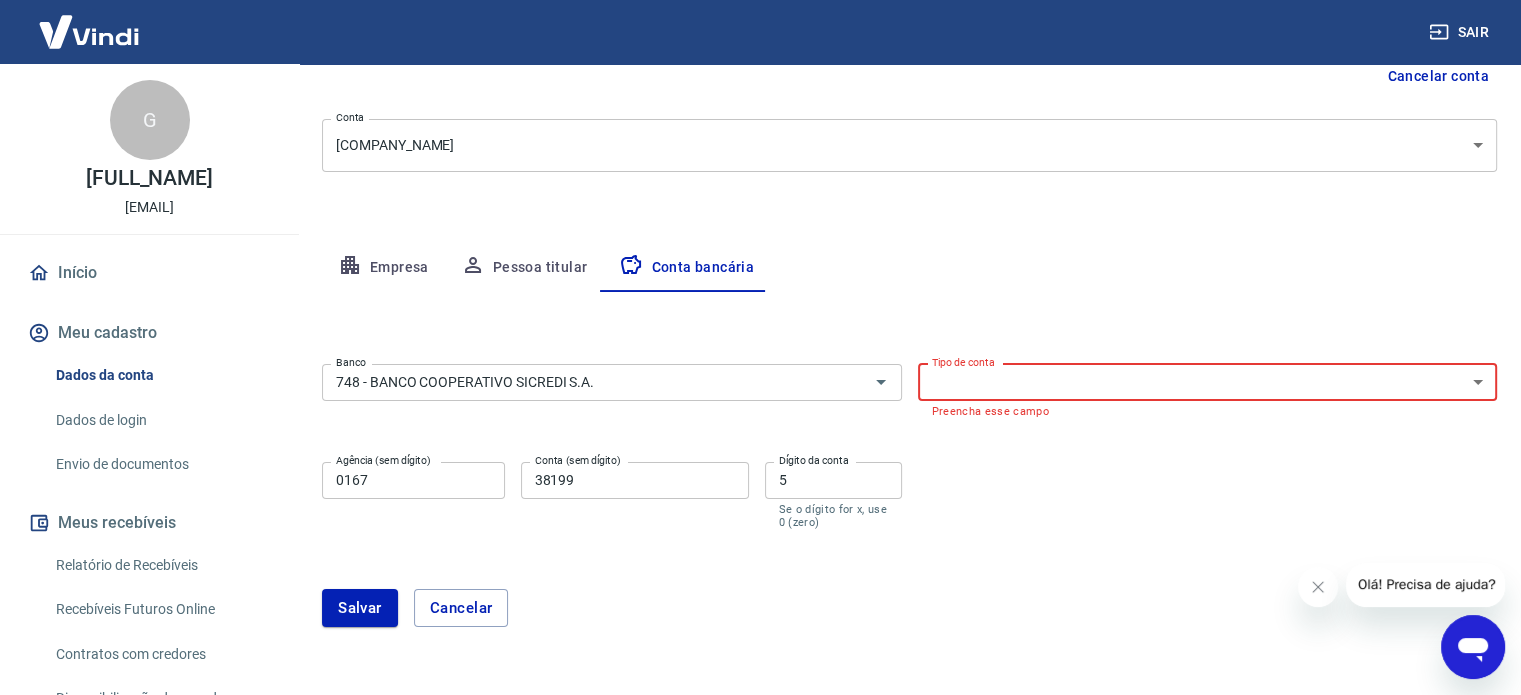 click on "Conta Corrente Conta Poupança" at bounding box center (1208, 382) 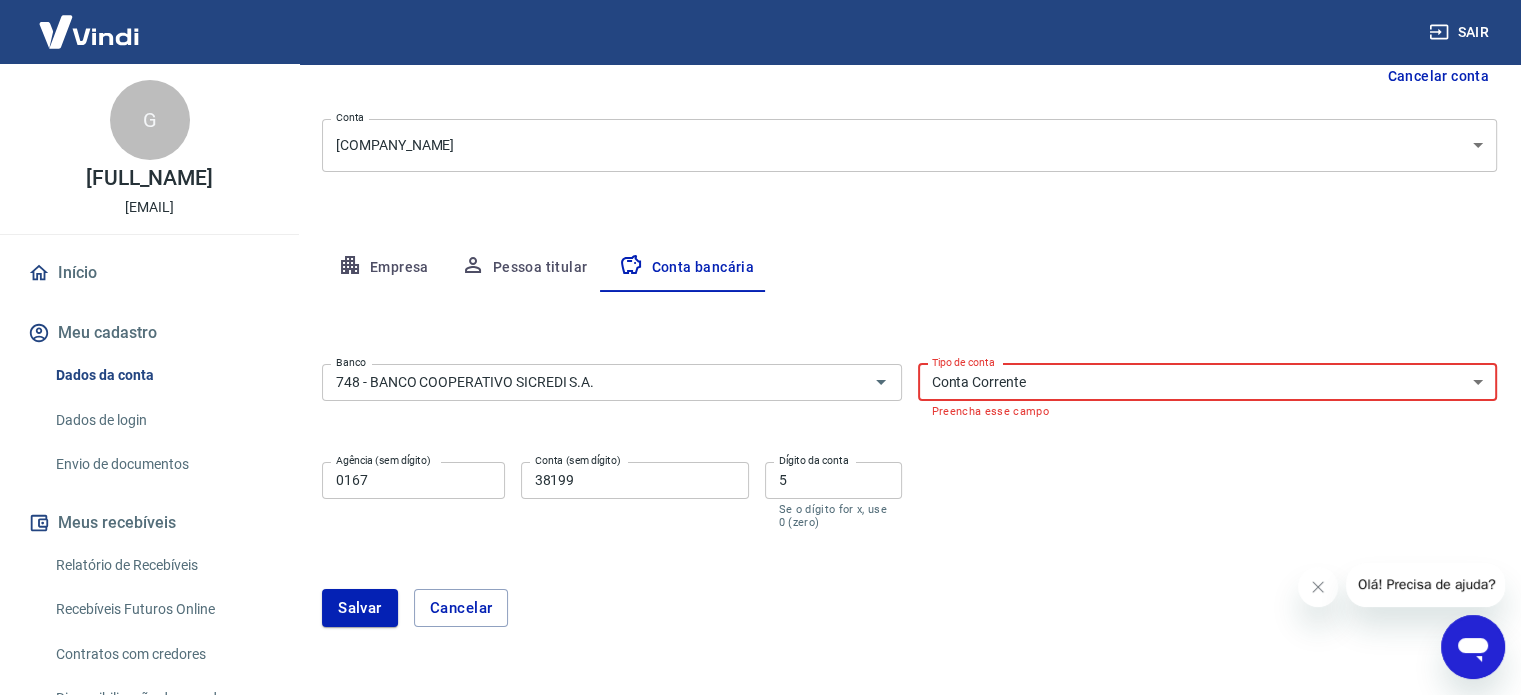 click on "Conta Corrente Conta Poupança" at bounding box center [1208, 382] 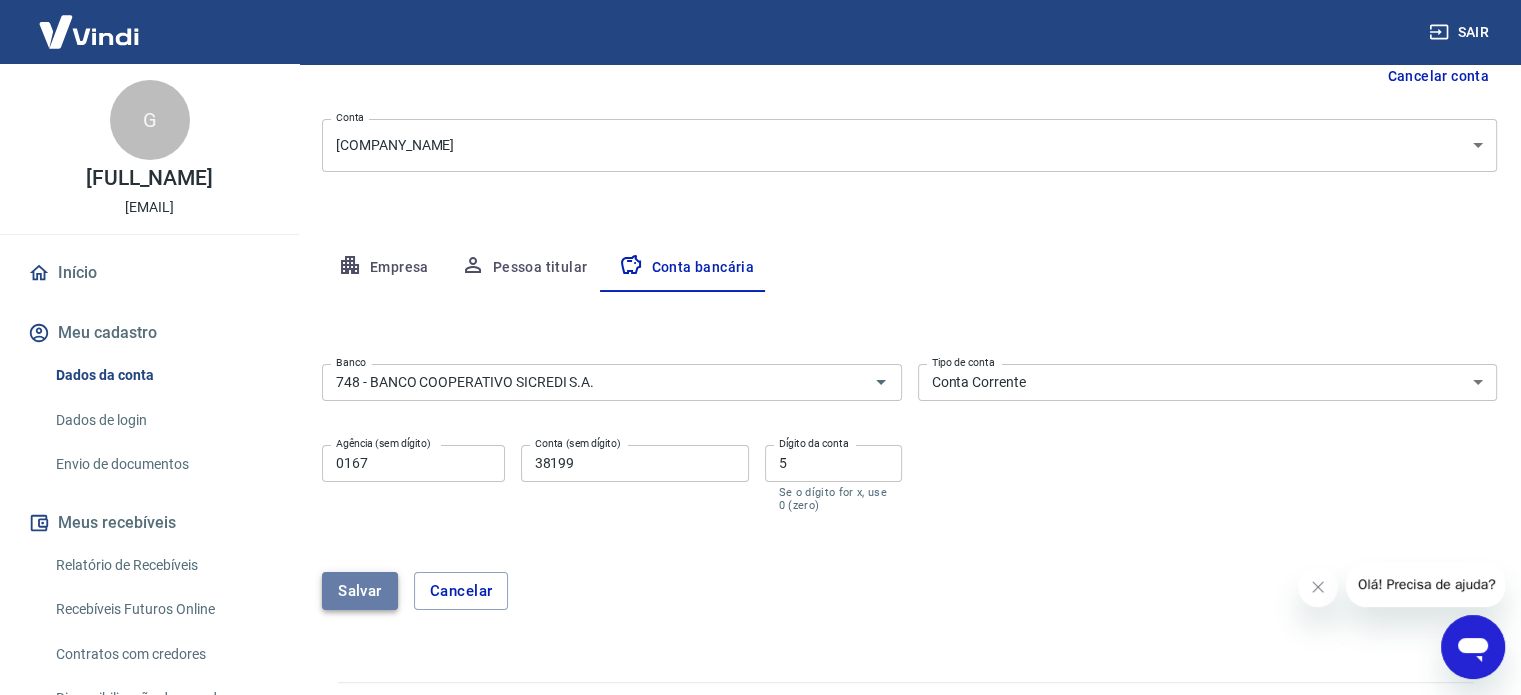 click on "Salvar" at bounding box center [360, 591] 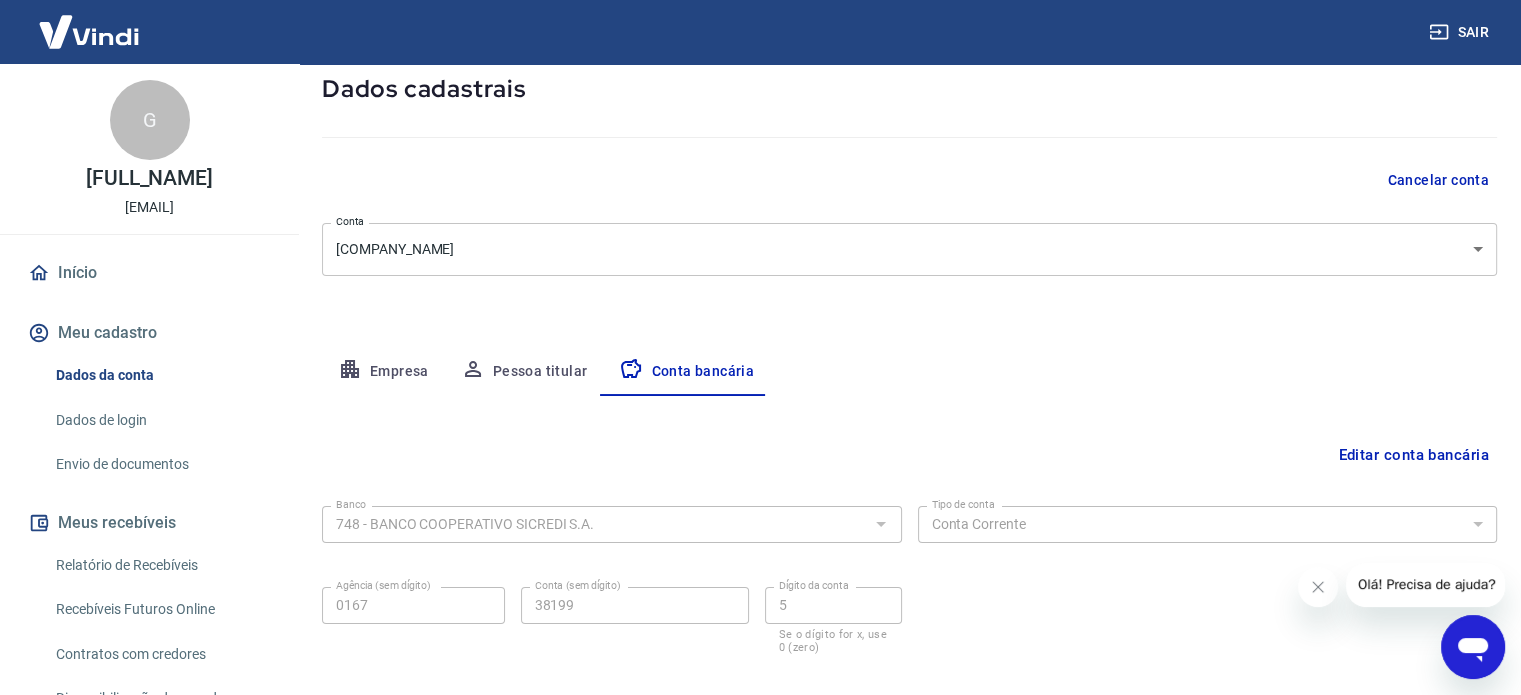 scroll, scrollTop: 215, scrollLeft: 0, axis: vertical 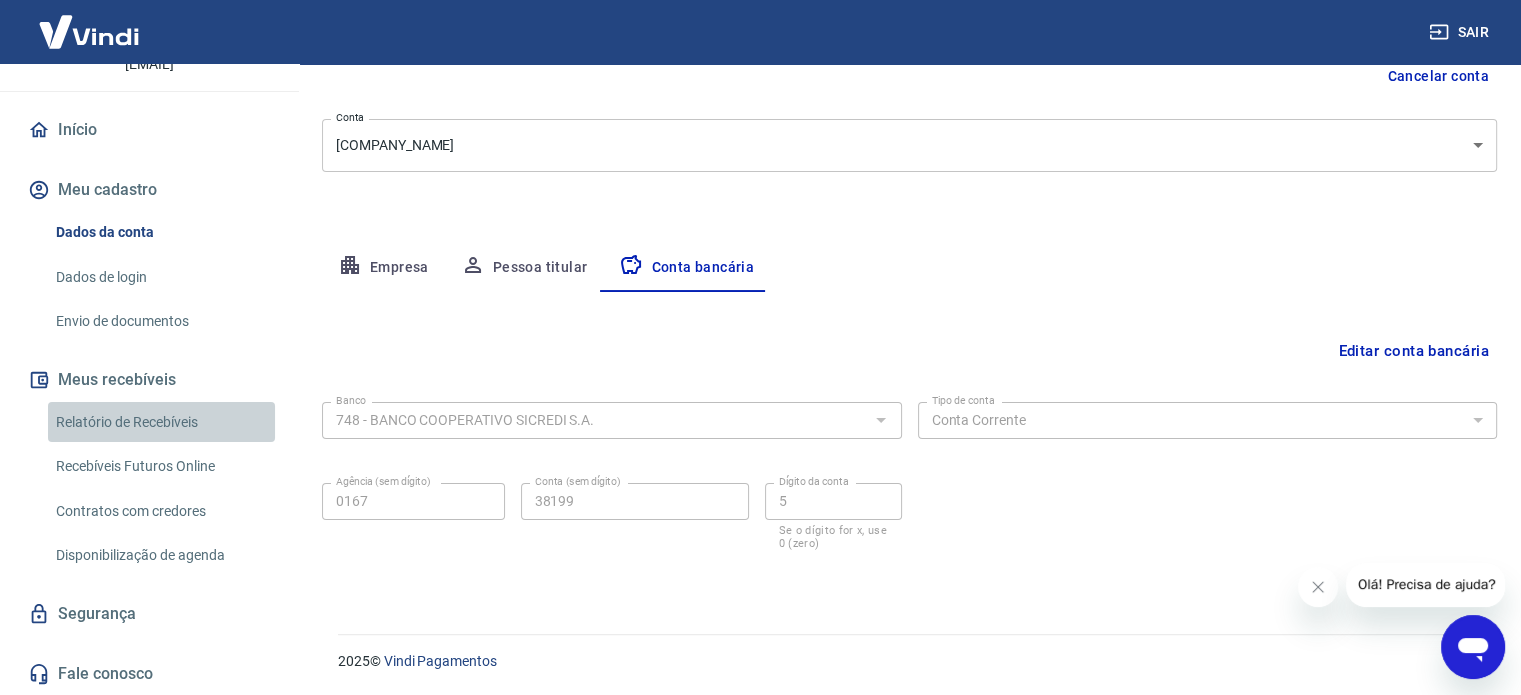 click on "Relatório de Recebíveis" at bounding box center (161, 422) 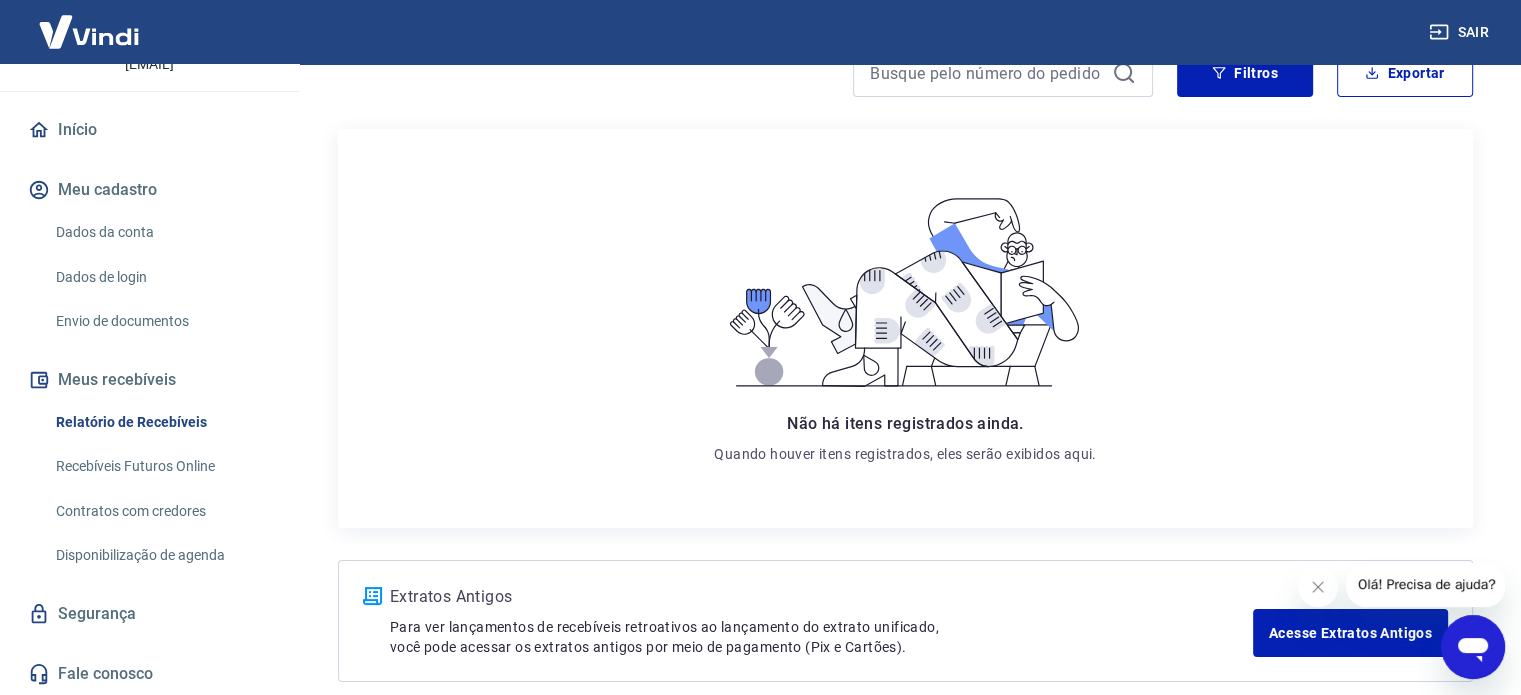 scroll, scrollTop: 297, scrollLeft: 0, axis: vertical 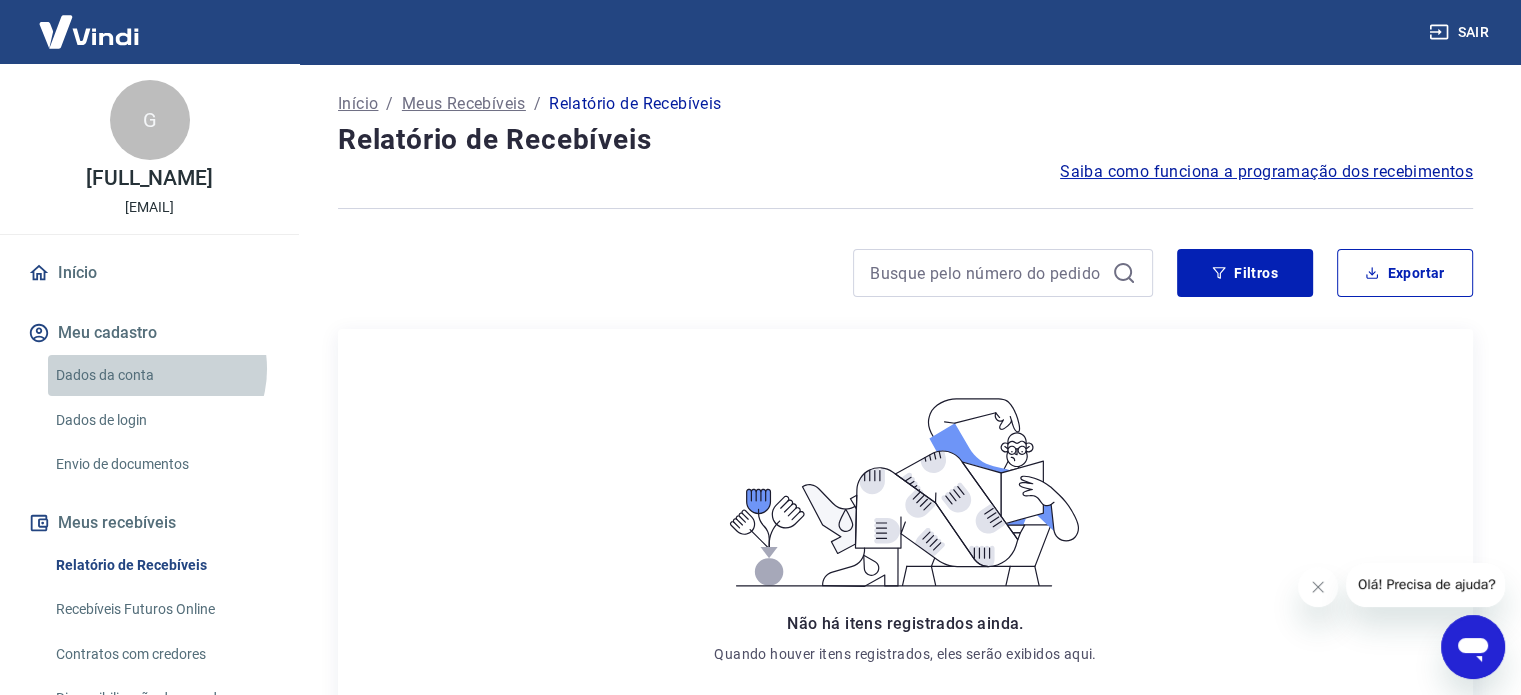 click on "Dados da conta" at bounding box center (161, 375) 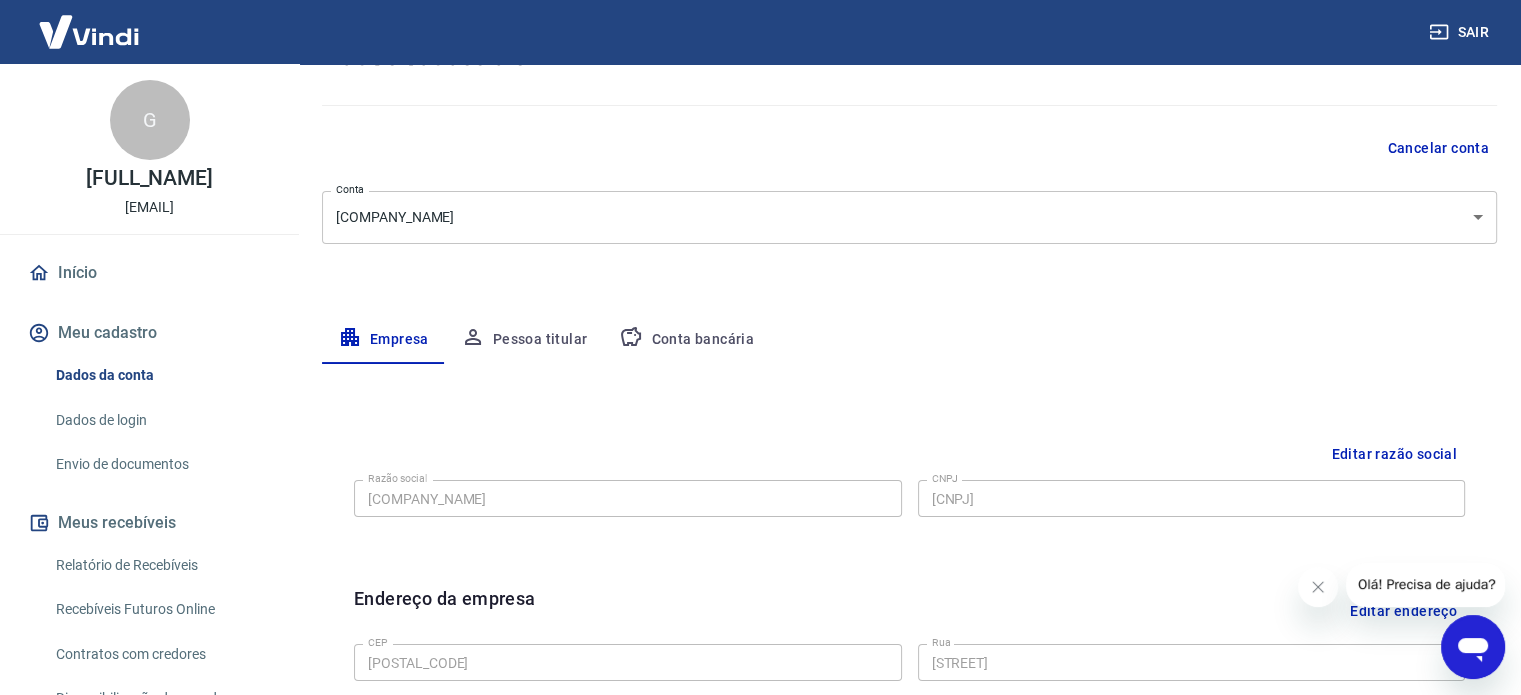 scroll, scrollTop: 300, scrollLeft: 0, axis: vertical 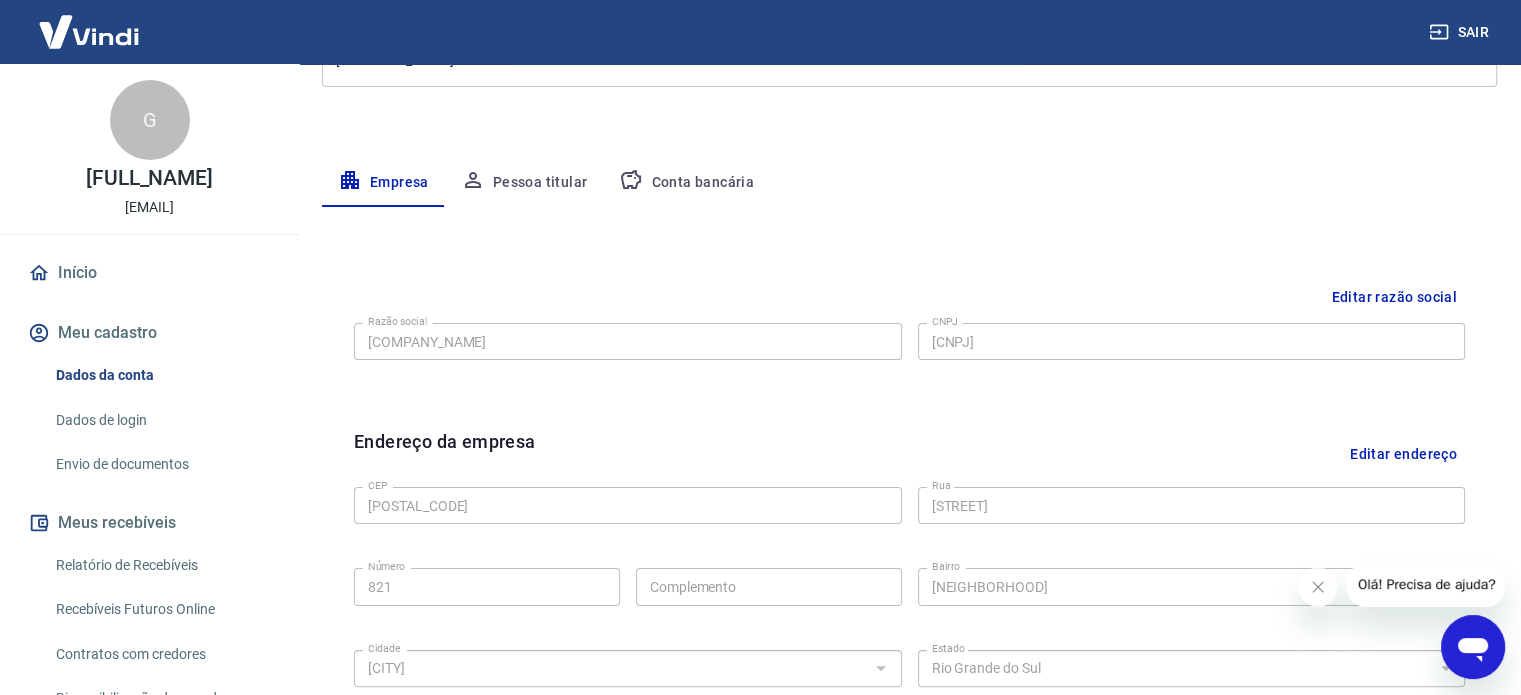 click on "Conta bancária" at bounding box center [686, 183] 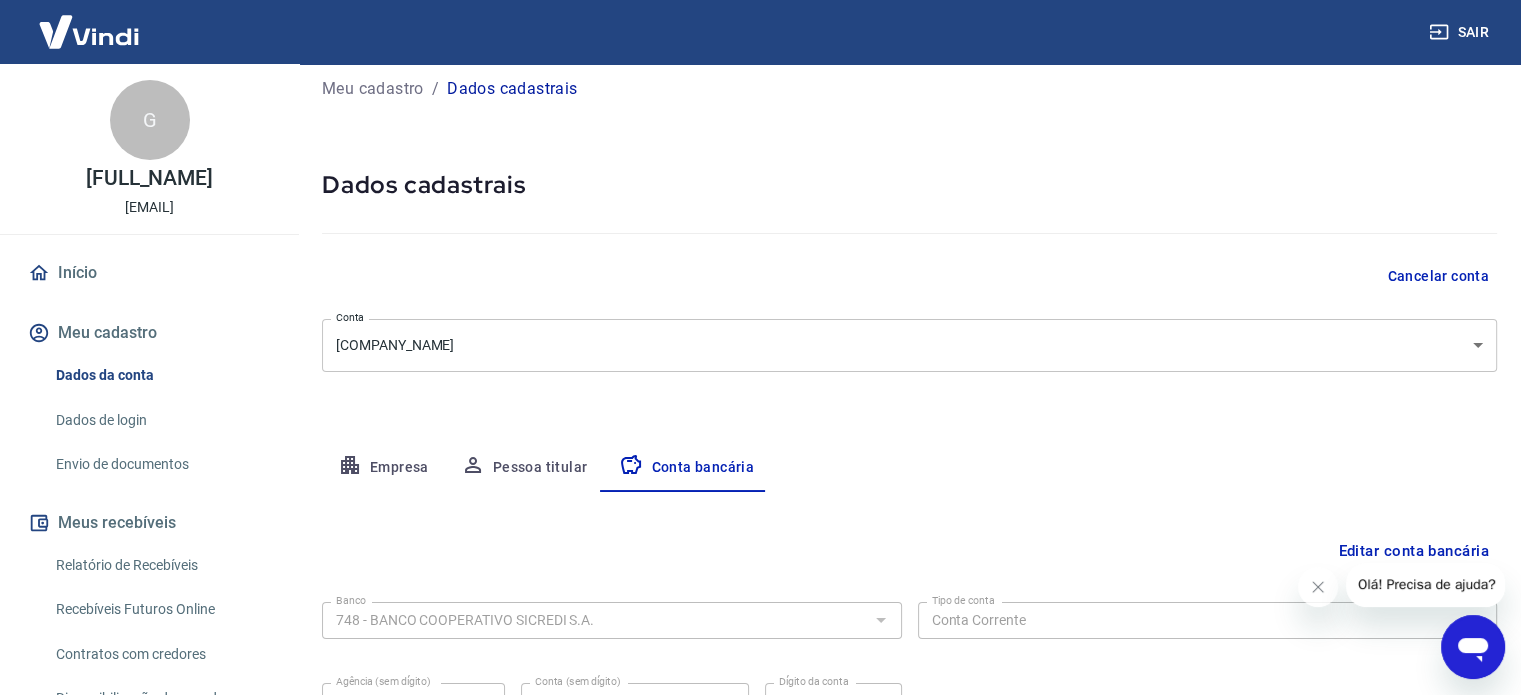 scroll, scrollTop: 0, scrollLeft: 0, axis: both 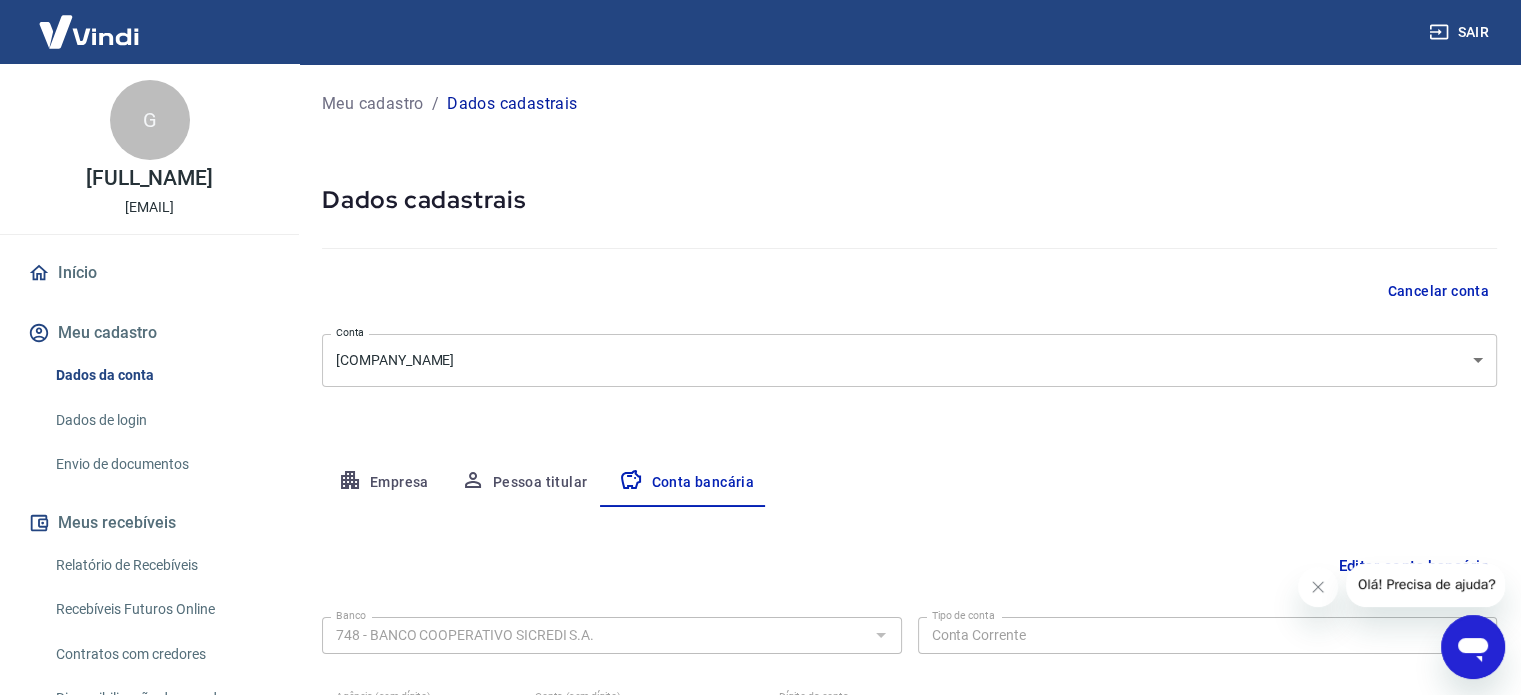 click on "Início" at bounding box center (149, 273) 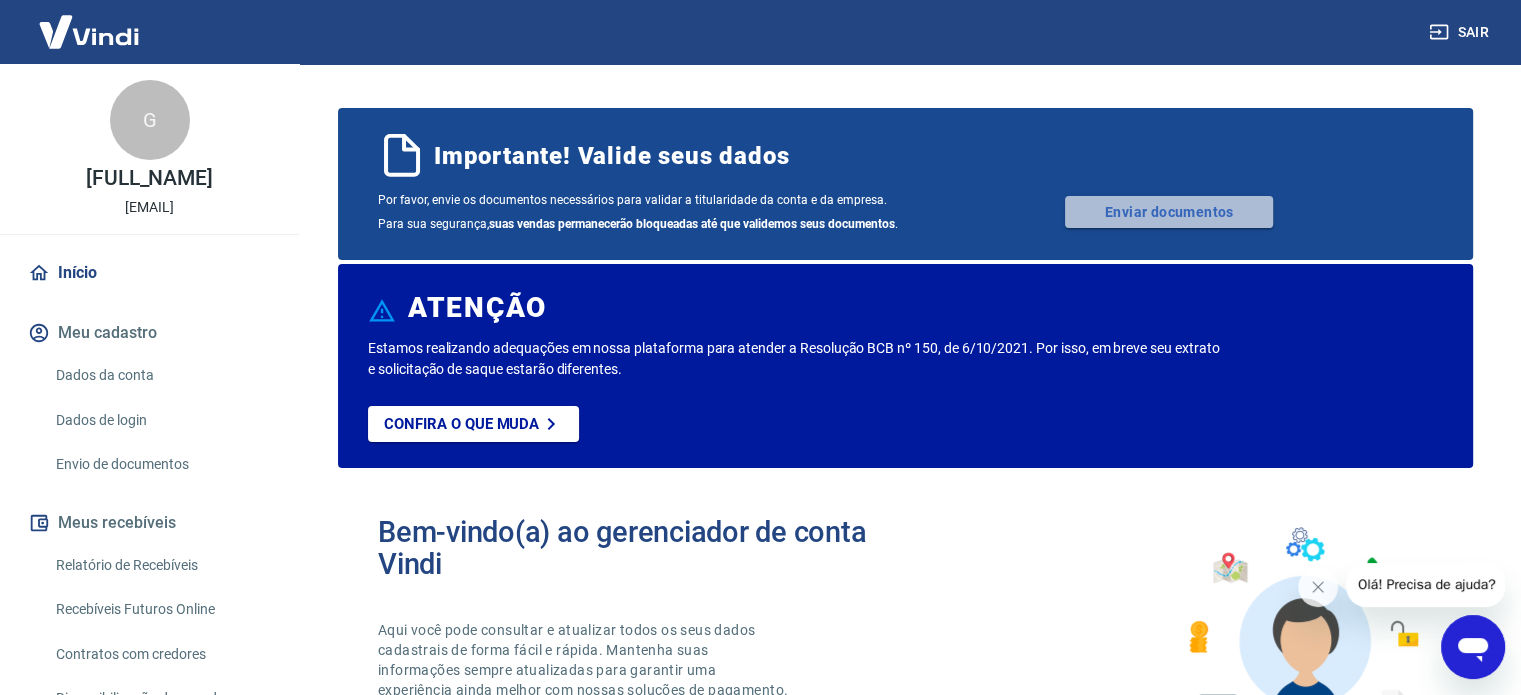 click on "Enviar documentos" at bounding box center [1169, 212] 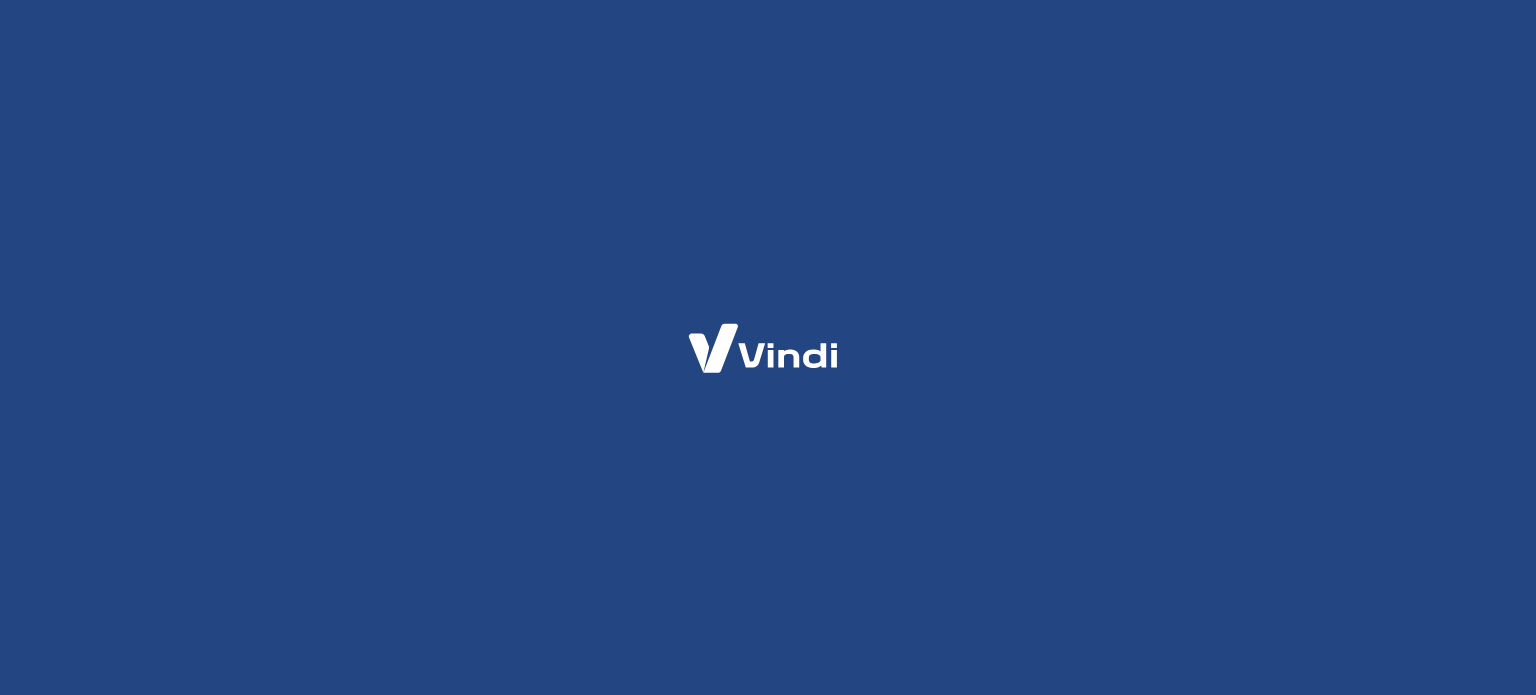 scroll, scrollTop: 0, scrollLeft: 0, axis: both 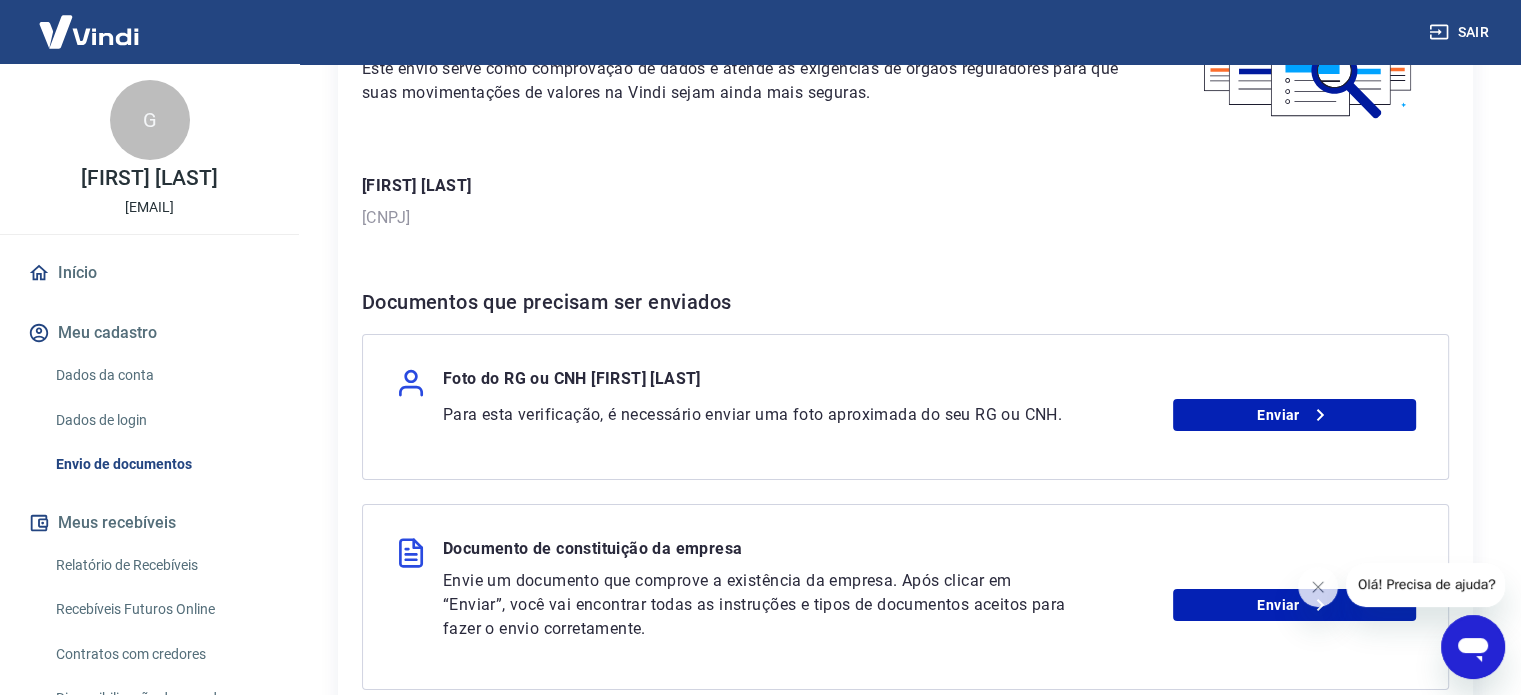 click at bounding box center [89, 31] 